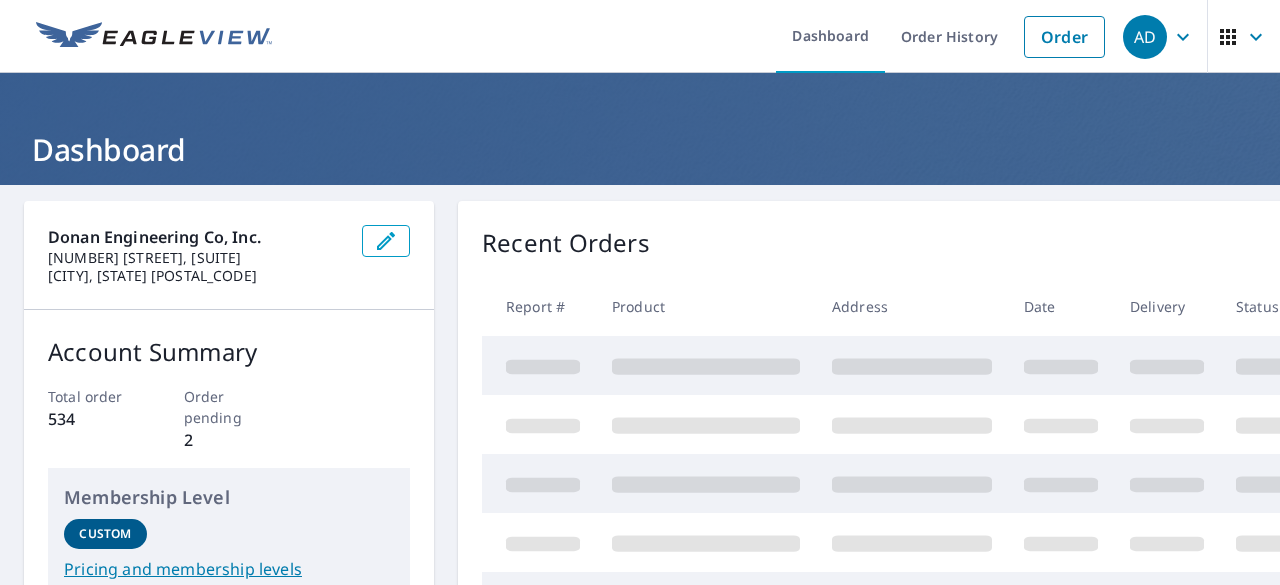 scroll, scrollTop: 0, scrollLeft: 0, axis: both 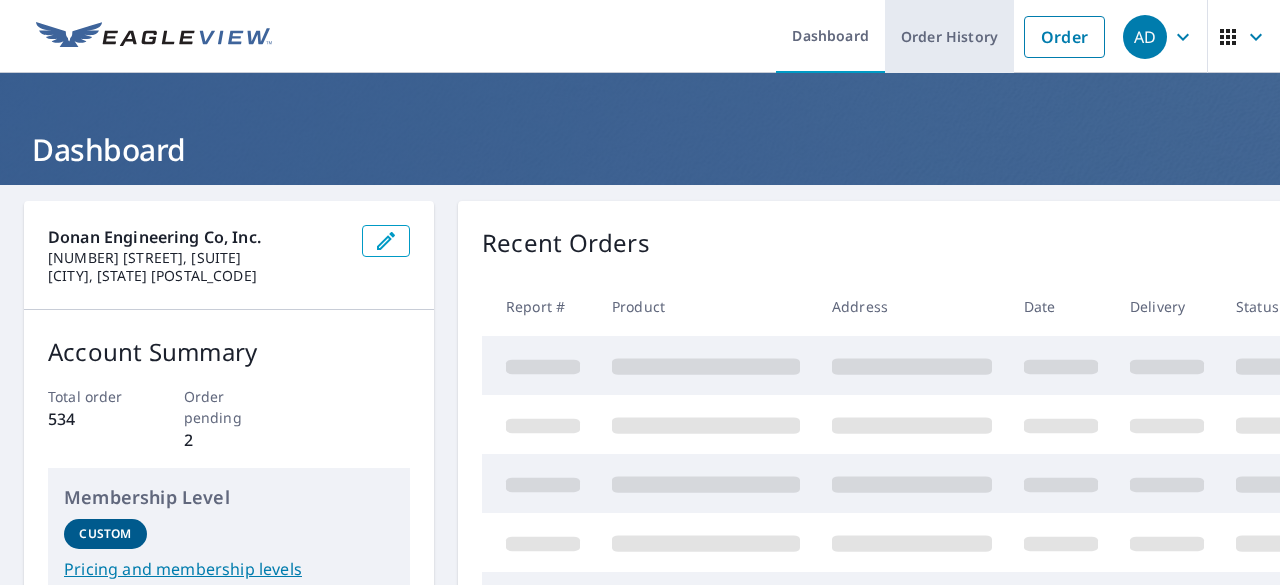 click on "Order" at bounding box center (1064, 37) 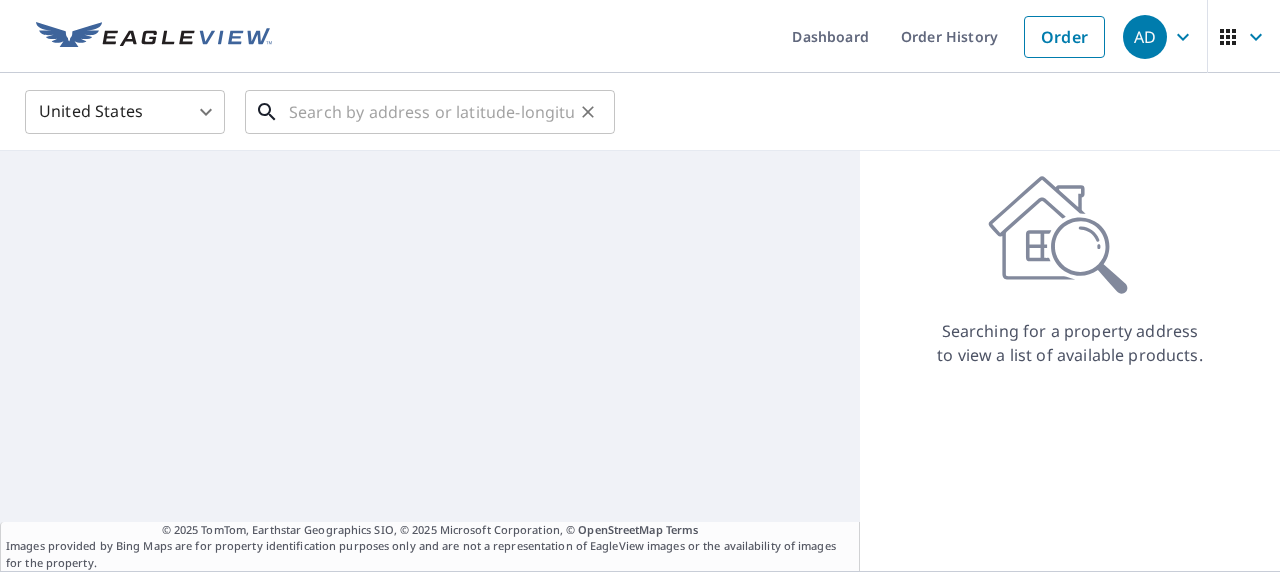 click at bounding box center (431, 112) 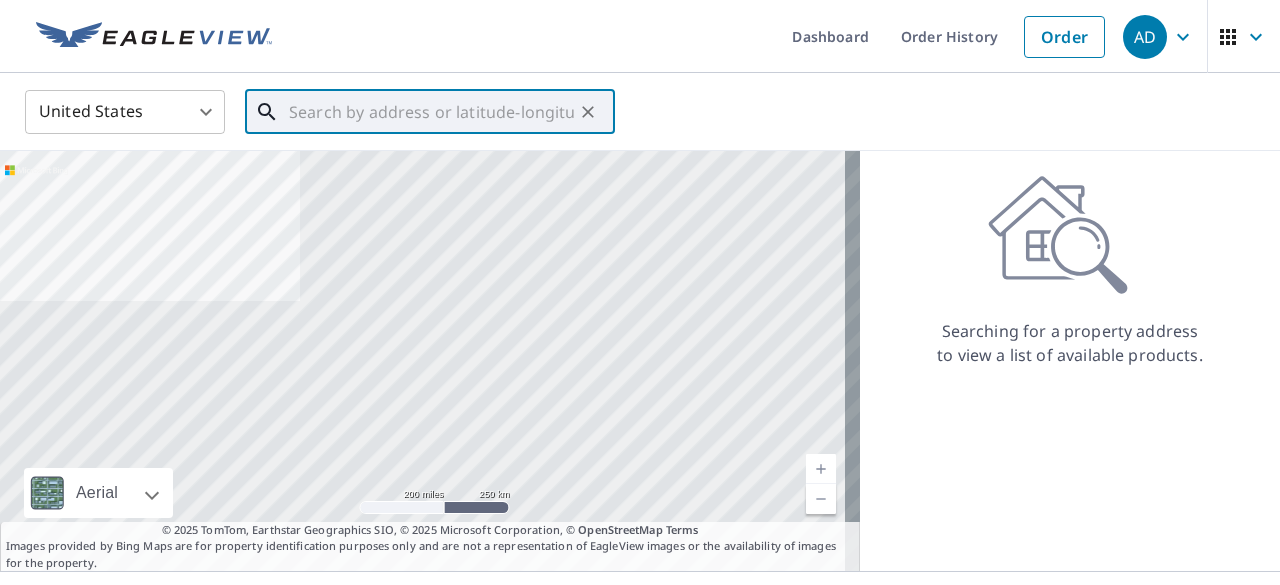 paste on "[NUMBER] [STREET]" 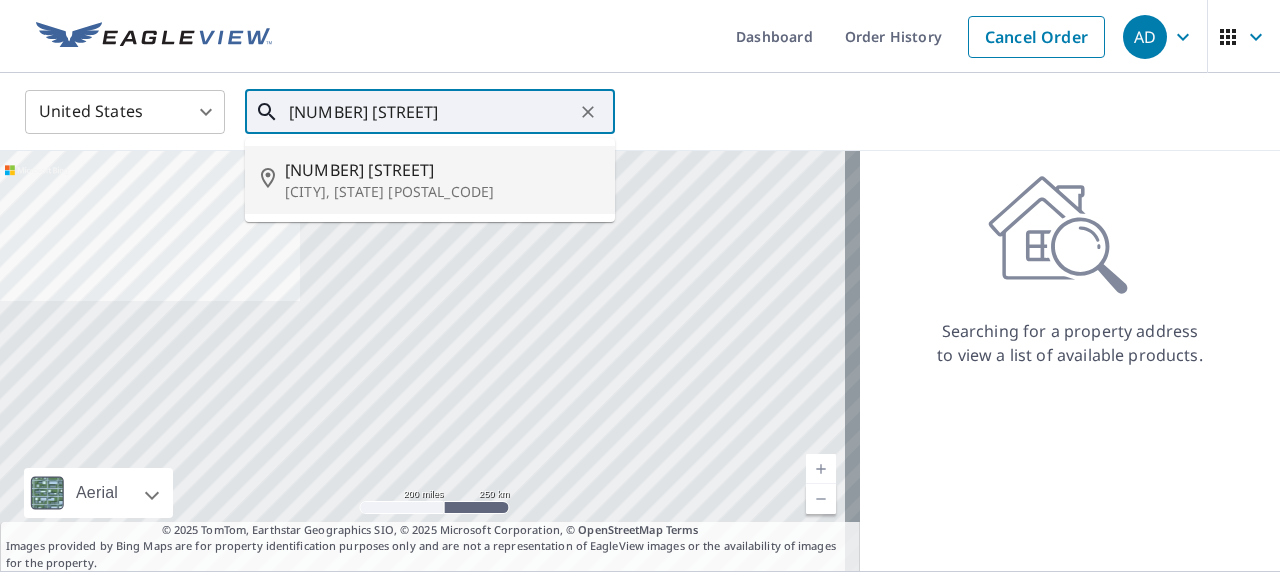 click on "[CITY], [STATE] [POSTAL_CODE]" at bounding box center (442, 192) 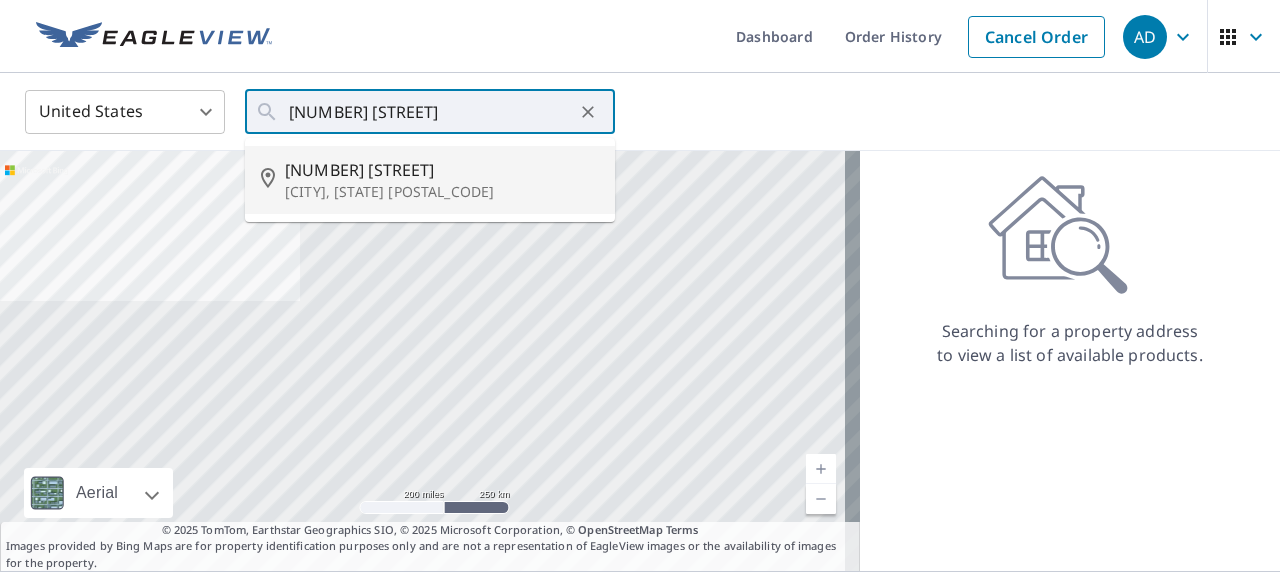 type on "[NUMBER] [STREET] [CITY], [STATE] [POSTAL_CODE]" 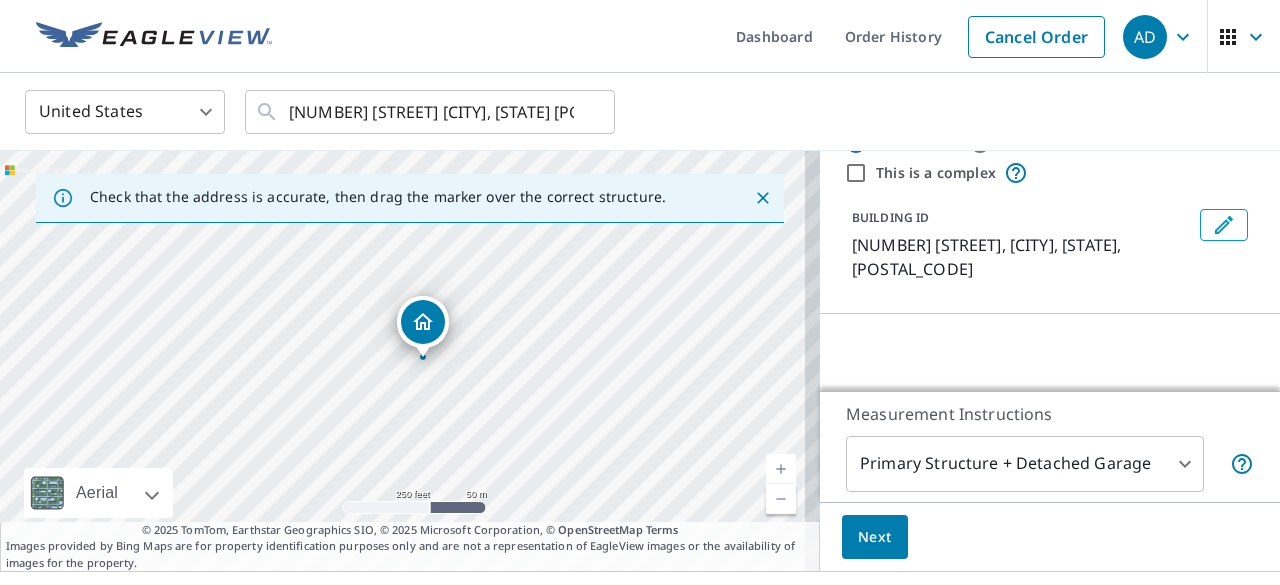 scroll, scrollTop: 100, scrollLeft: 0, axis: vertical 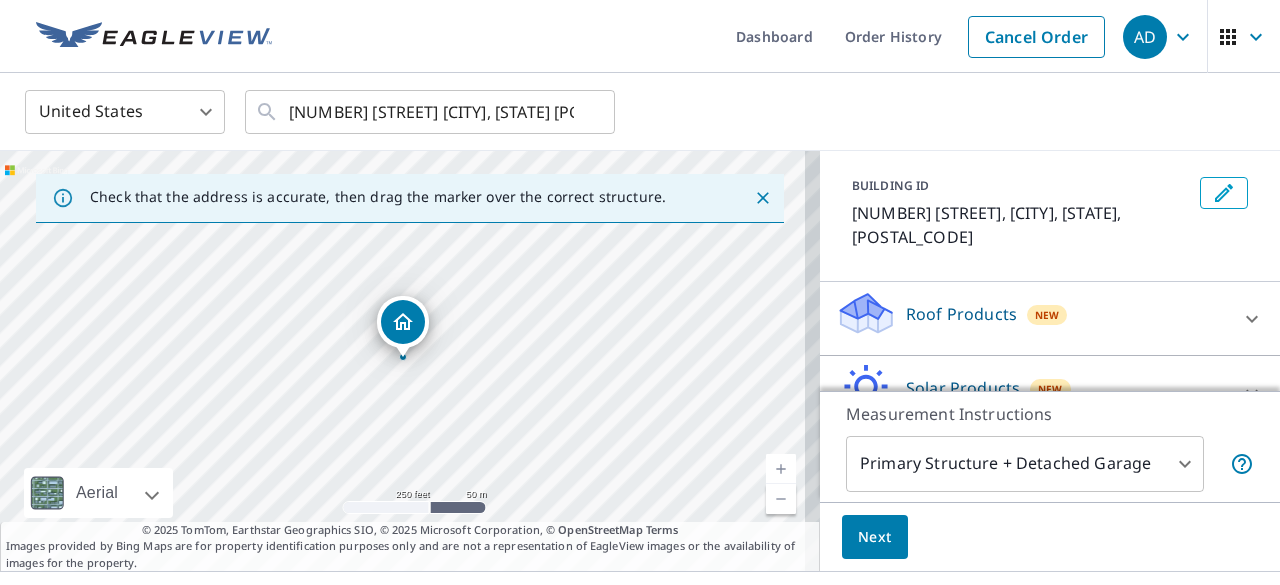 click on "Roof Products" at bounding box center [961, 314] 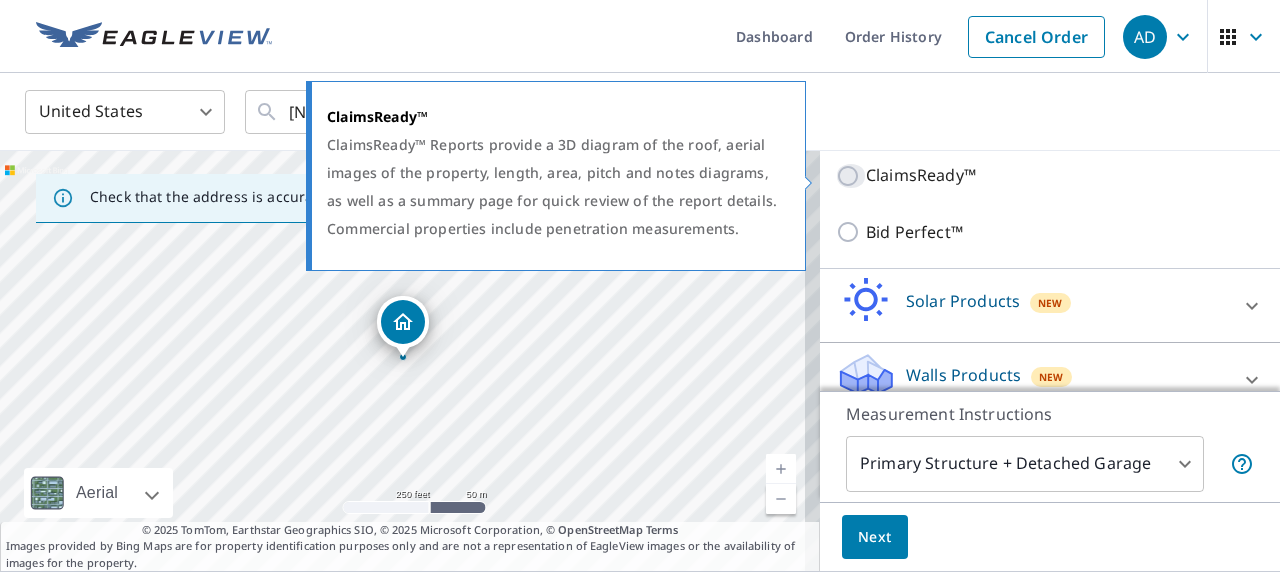 click on "ClaimsReady™" at bounding box center (851, 176) 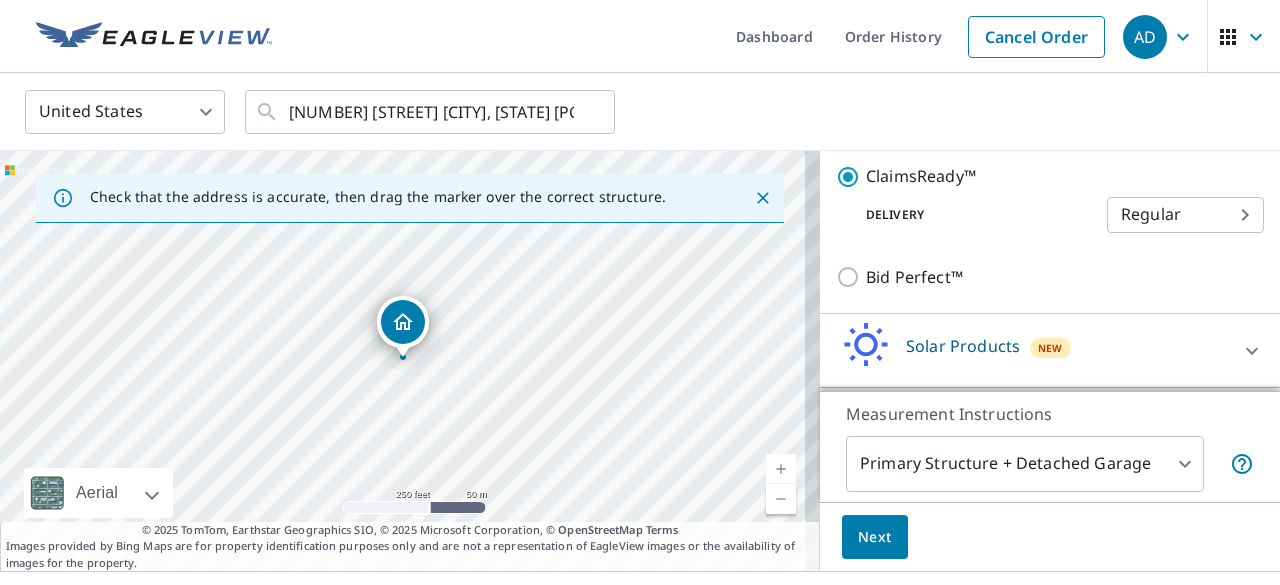 click on "Next" at bounding box center (875, 537) 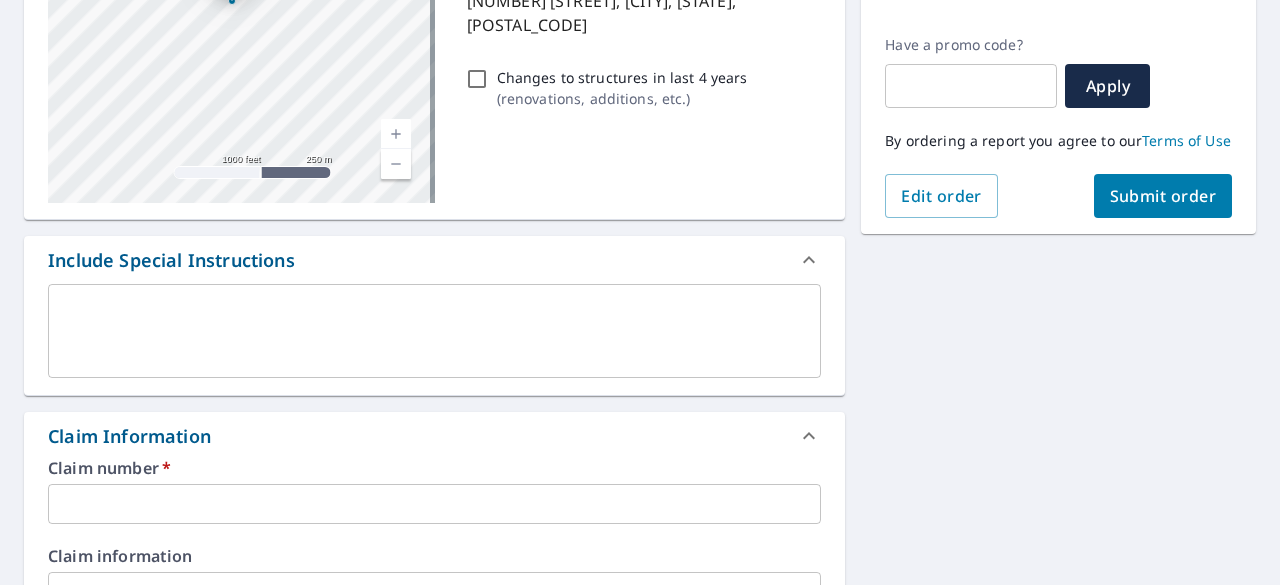 scroll, scrollTop: 400, scrollLeft: 0, axis: vertical 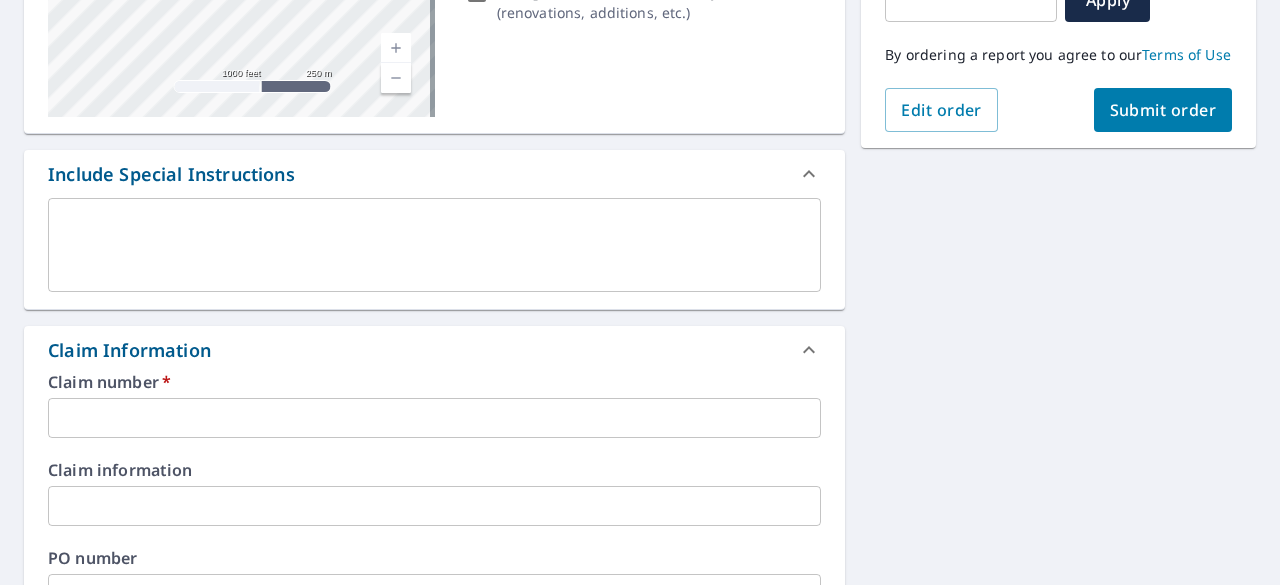 click at bounding box center (434, 418) 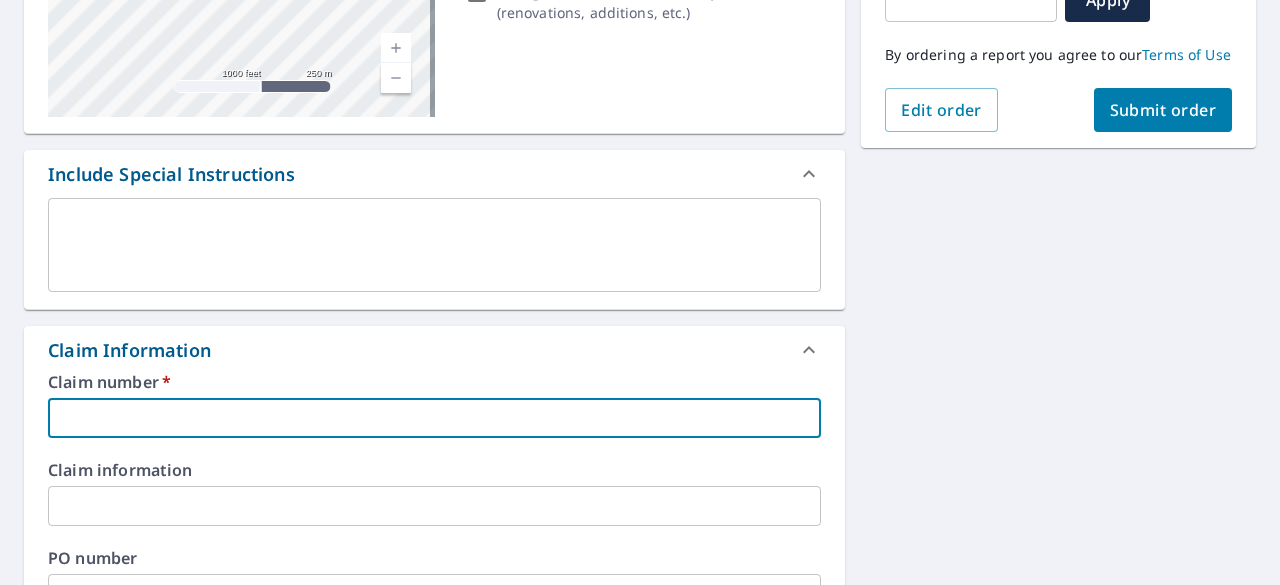 paste on "[CLAIM_NUMBER]" 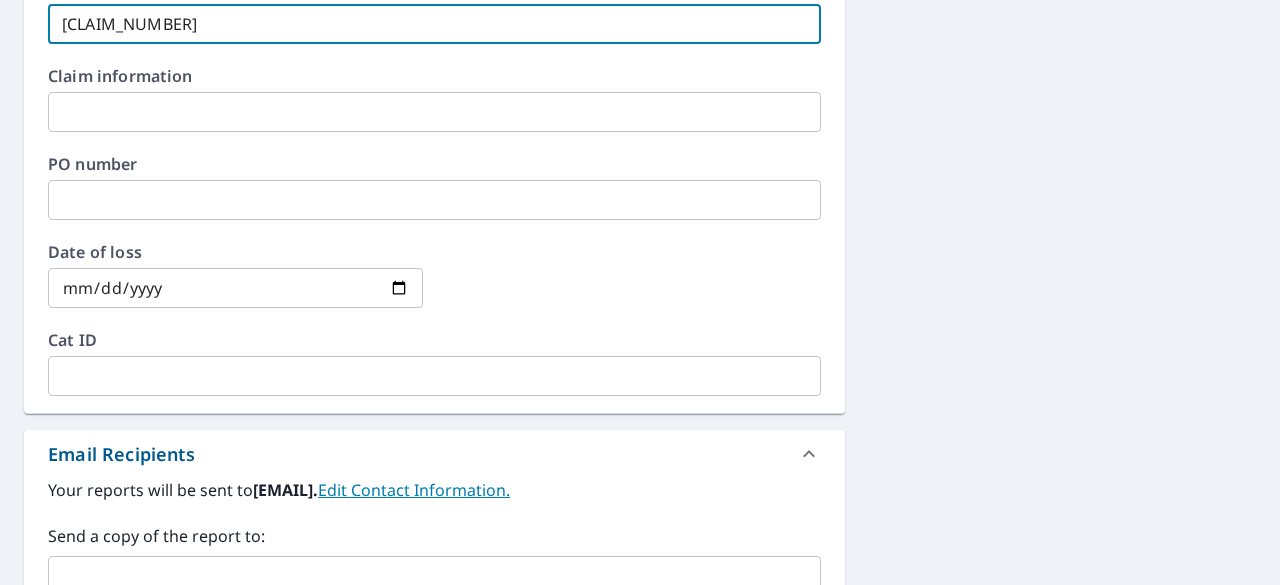 scroll, scrollTop: 900, scrollLeft: 0, axis: vertical 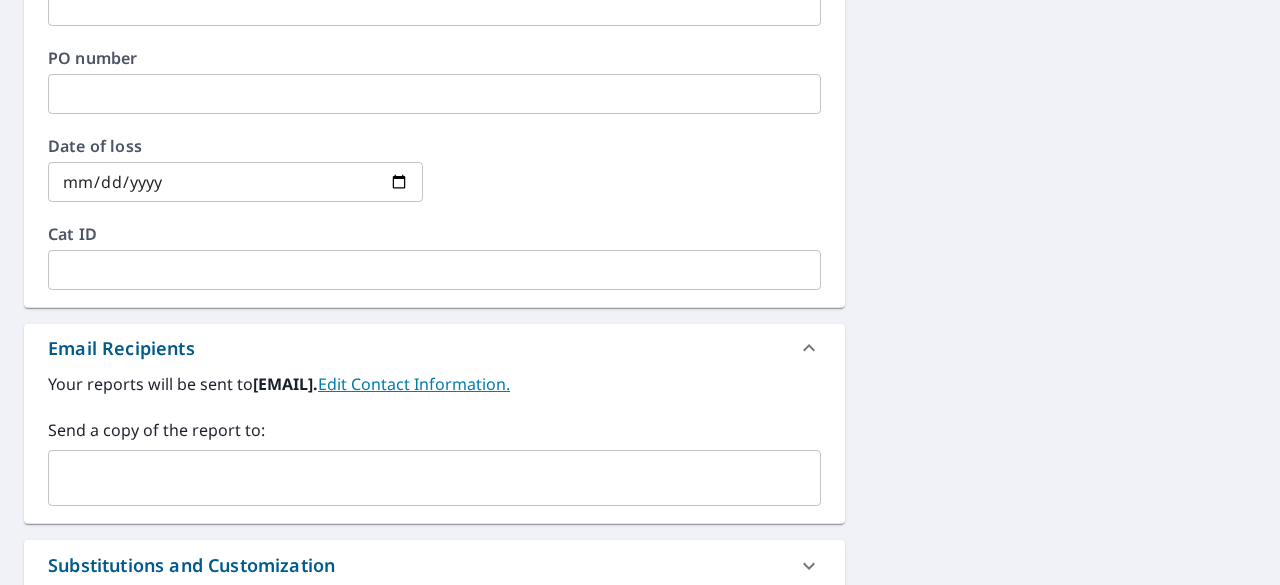 type on "[CLAIM_NUMBER]" 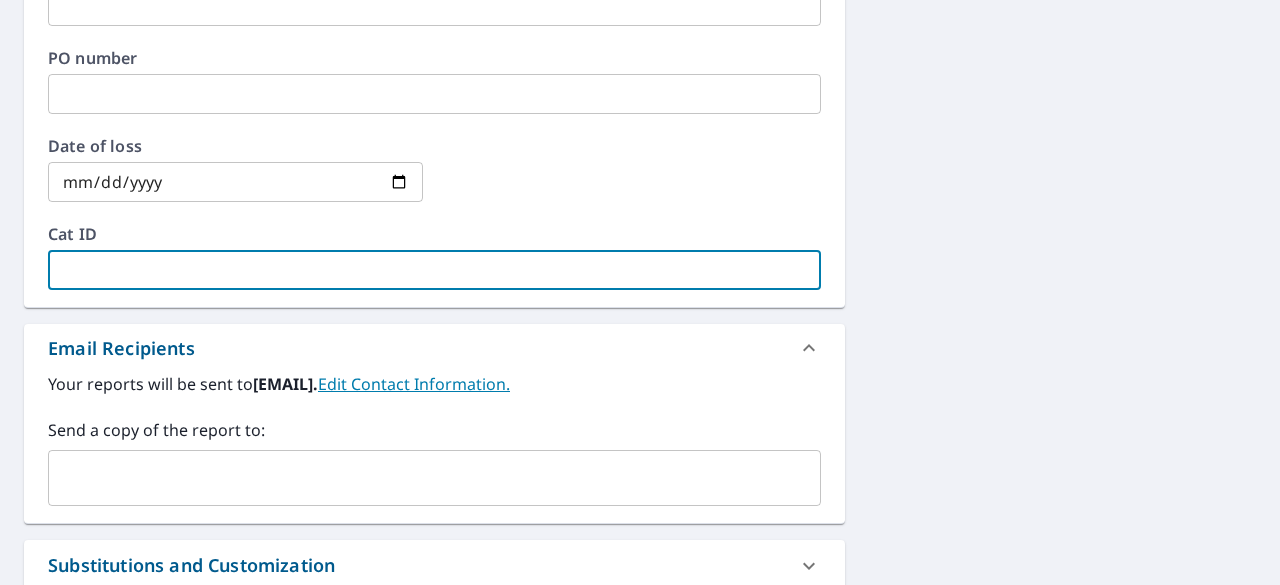 click at bounding box center [434, 270] 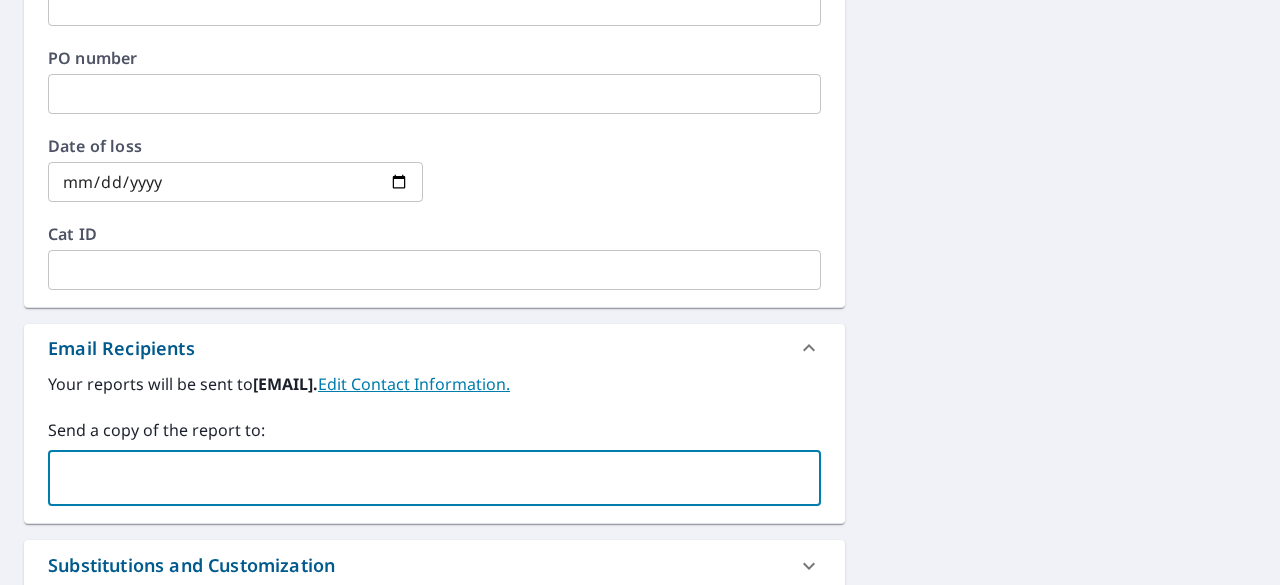 click at bounding box center (419, 478) 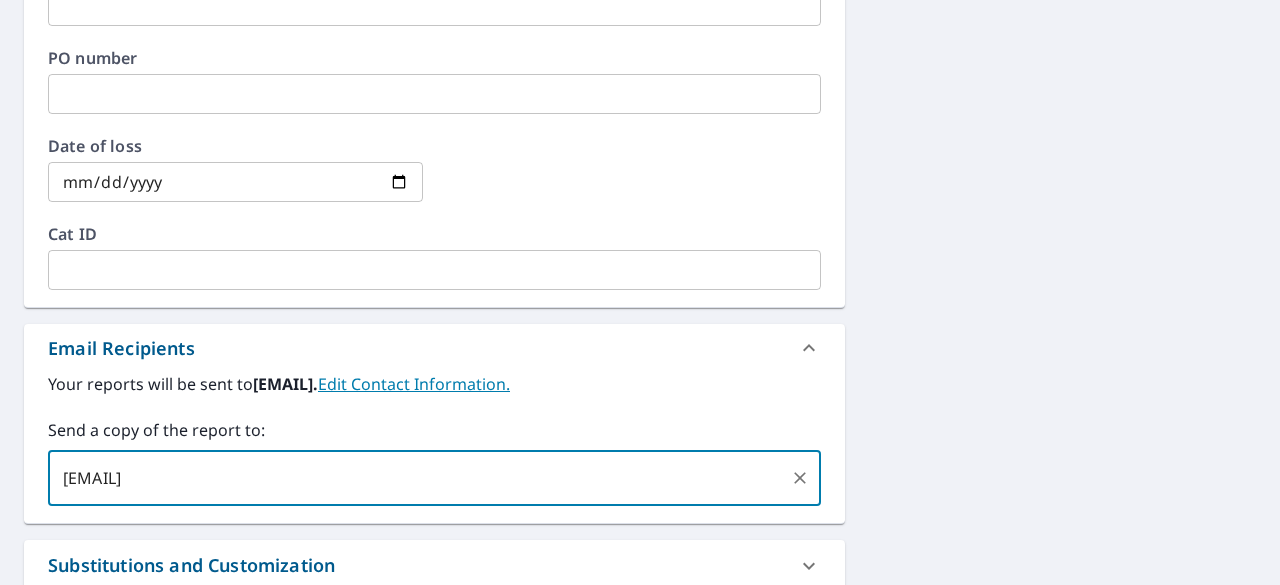 type on "[EMAIL]" 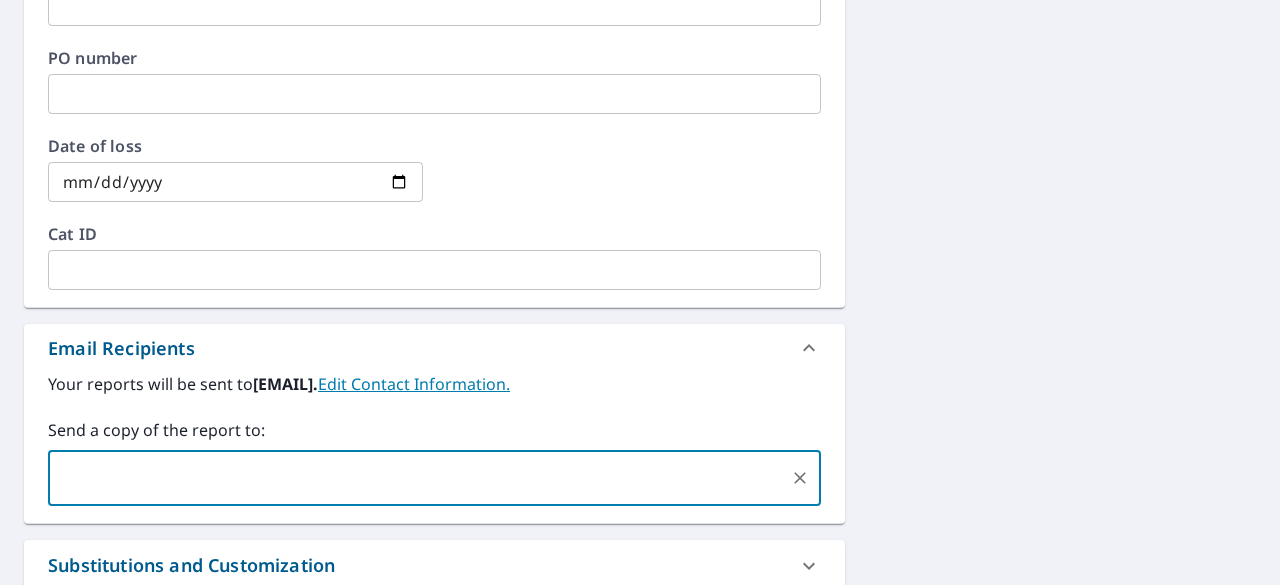 click on "[NUMBER] [STREET], [CITY], [STATE], [POSTAL_CODE] Changes to structures in last 4 years ( renovations, additions, etc. ) Include Special Instructions x ​ Claim Information Claim number   * [CLAIM_NUMBER] ​ Claim information ​ PO number ​ Date of loss ​ Cat ID ​ Email Recipients Your reports will be sent to  [EMAIL].  Edit Contact Information. Send a copy of the report to: ​ Substitutions and Customization Roof measurement report substitutions Add-ons and custom cover page Property Owner Report Payment Information Your account will be charged once your report is delivered. Your account payment is handled by your parent company. Order Summary ClaimsReady™ Regular Delivery Have a promo code? ​ Apply" at bounding box center (640, 18) 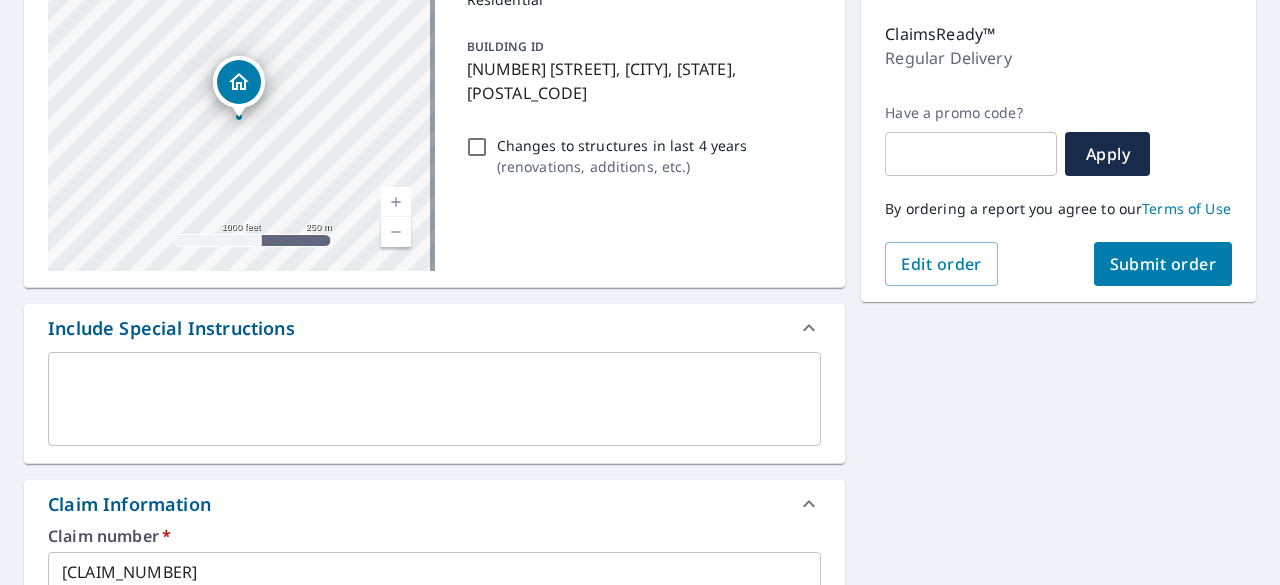 scroll, scrollTop: 100, scrollLeft: 0, axis: vertical 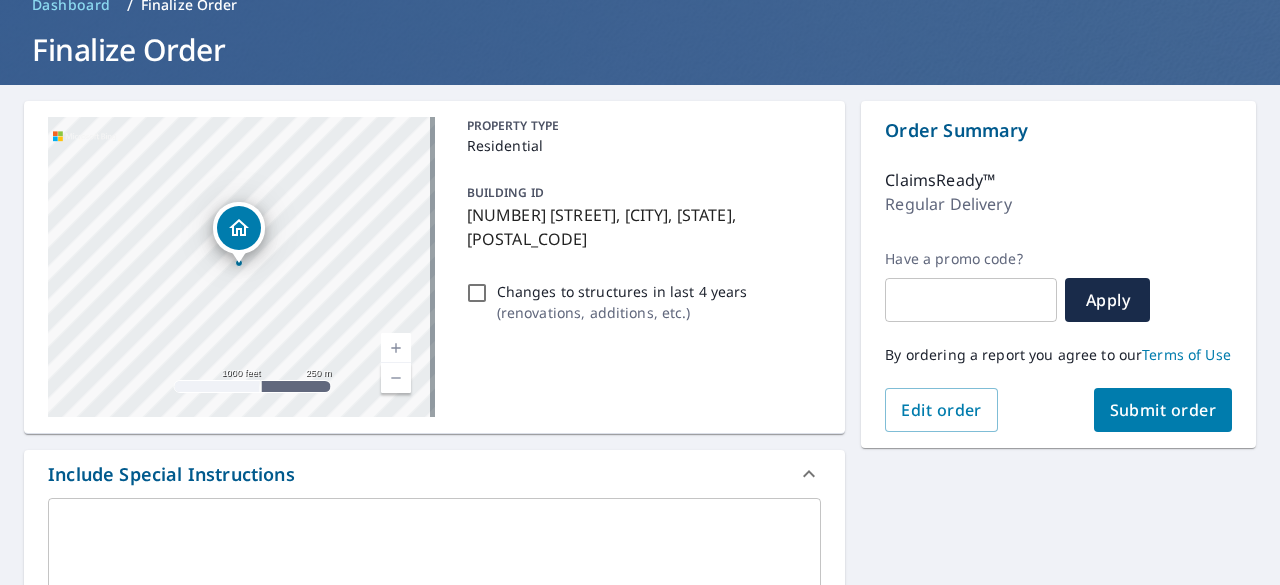 click on "Submit order" at bounding box center [1163, 410] 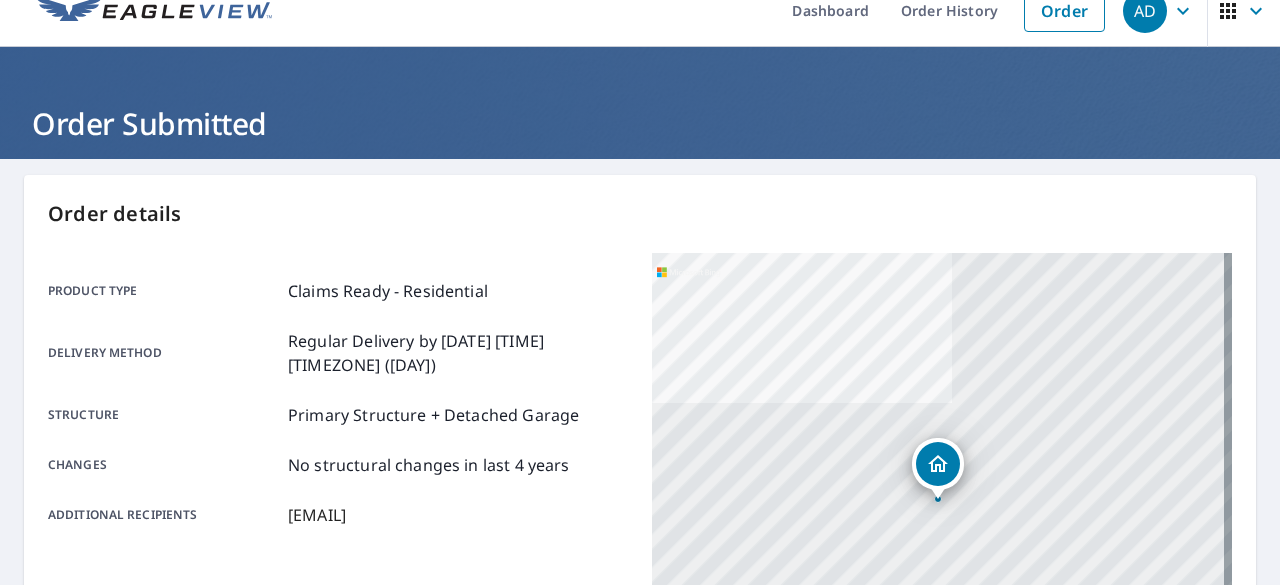 scroll, scrollTop: 0, scrollLeft: 0, axis: both 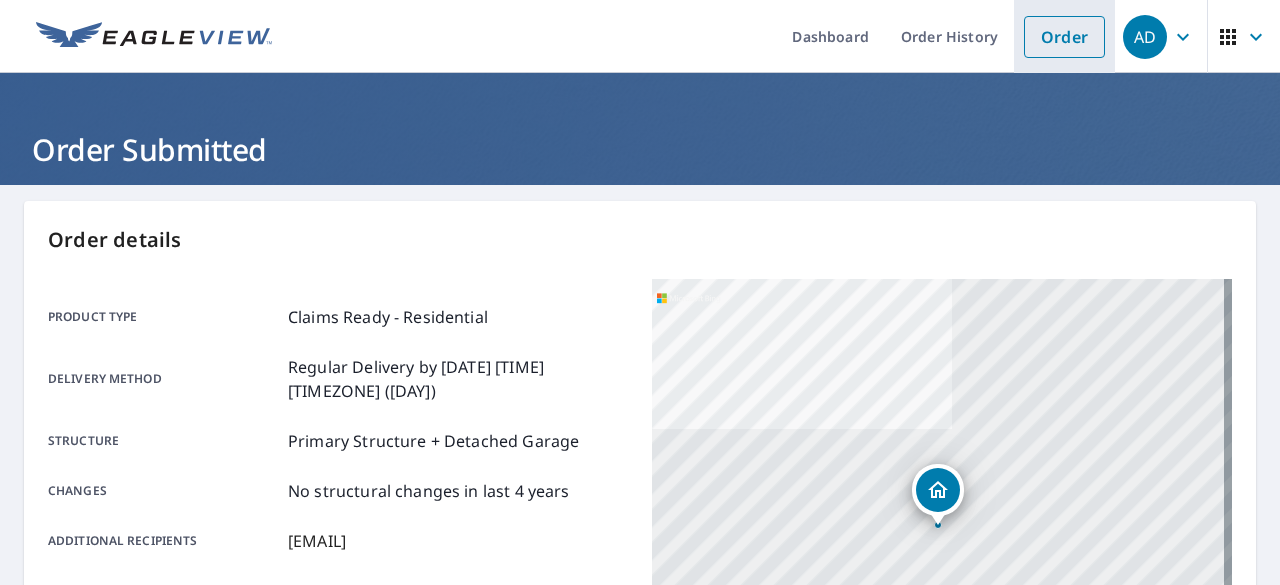 click on "Order" at bounding box center [1064, 37] 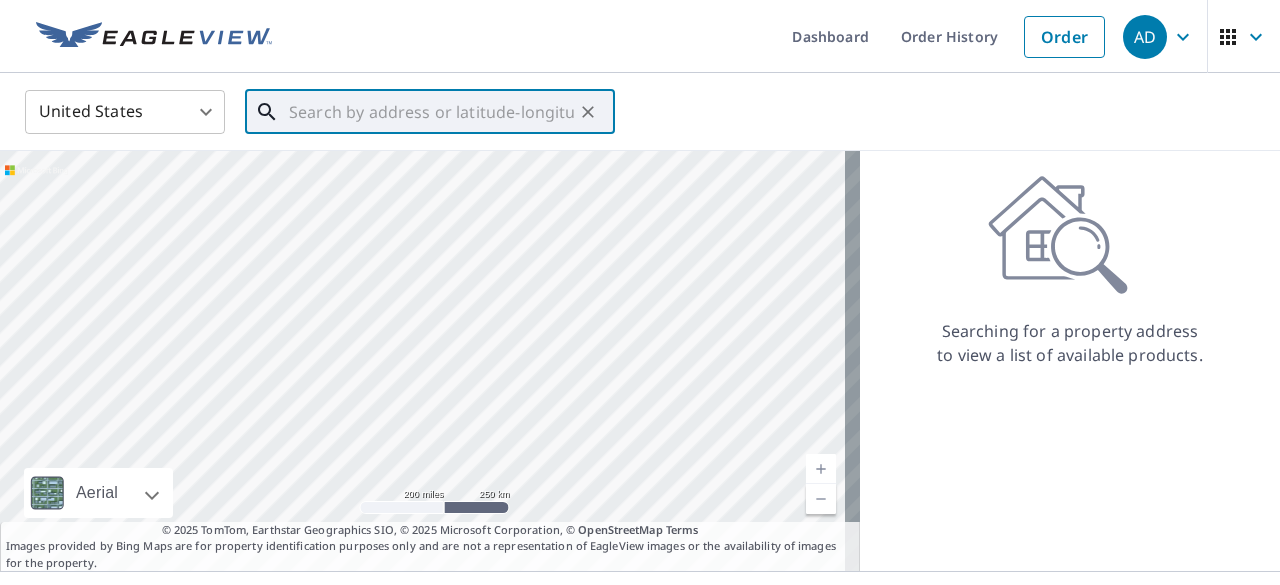 click at bounding box center [431, 112] 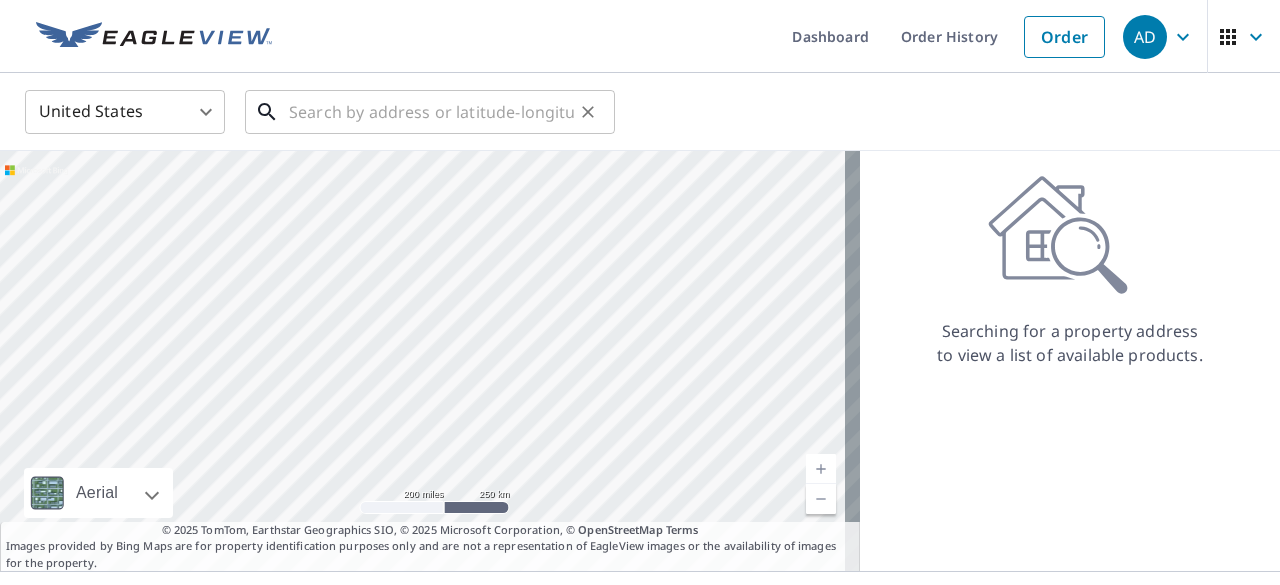 click at bounding box center [431, 112] 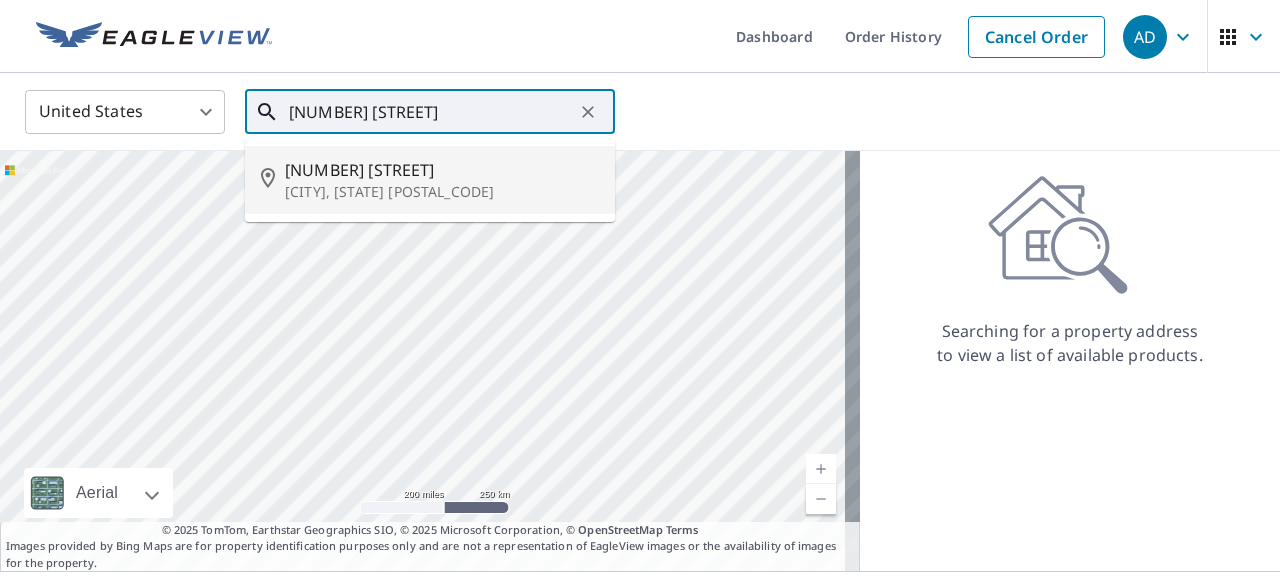 click on "[NUMBER] [STREET]" at bounding box center [442, 170] 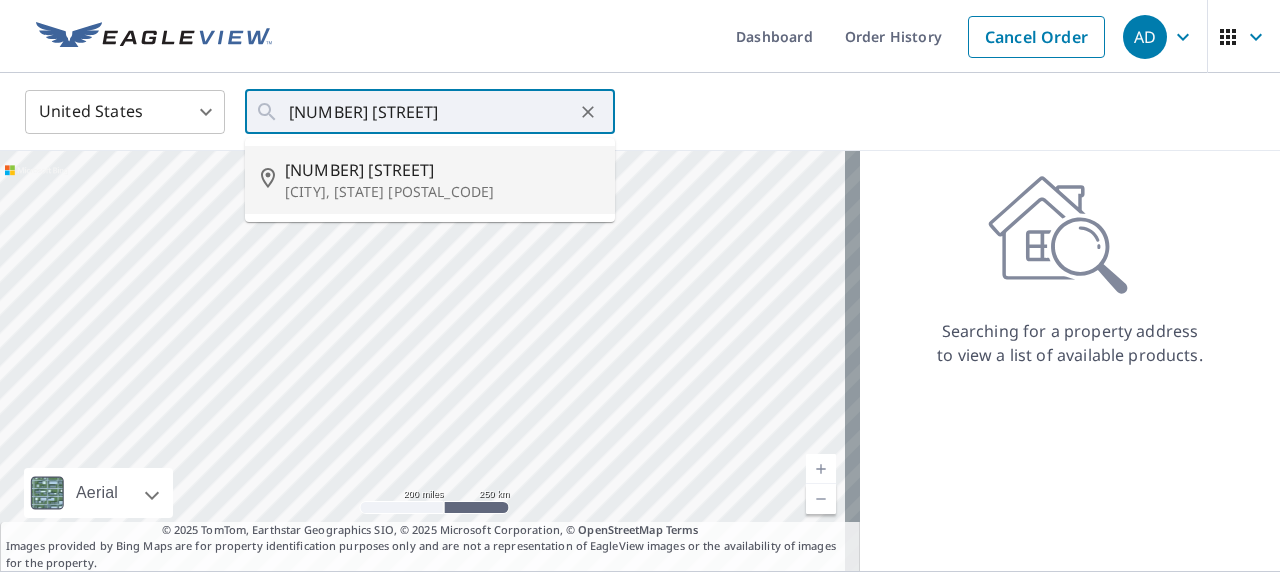 type on "[NUMBER] [STREET] [CITY], [STATE] [POSTAL_CODE]" 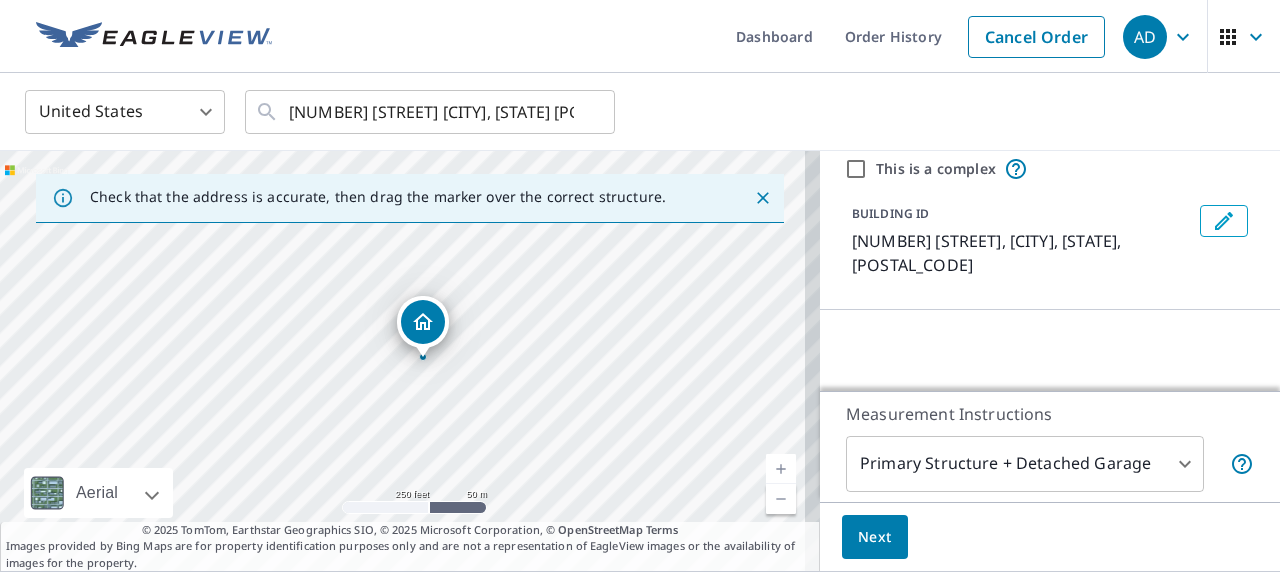 scroll, scrollTop: 100, scrollLeft: 0, axis: vertical 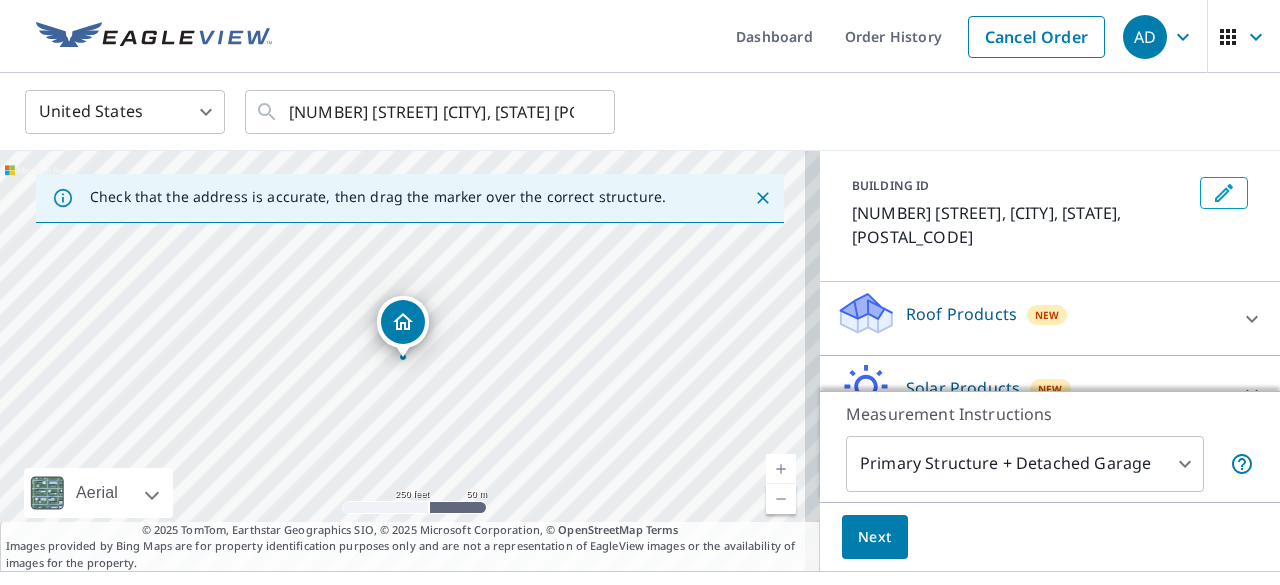 click on "Roof Products New" at bounding box center (1032, 318) 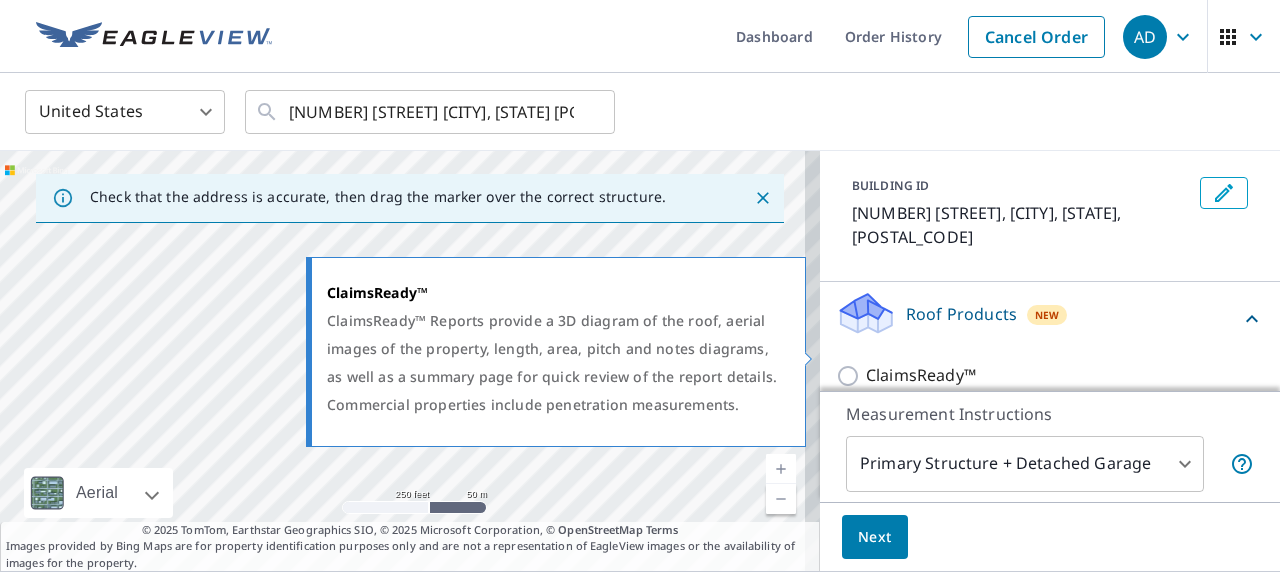 click on "ClaimsReady™" at bounding box center [851, 376] 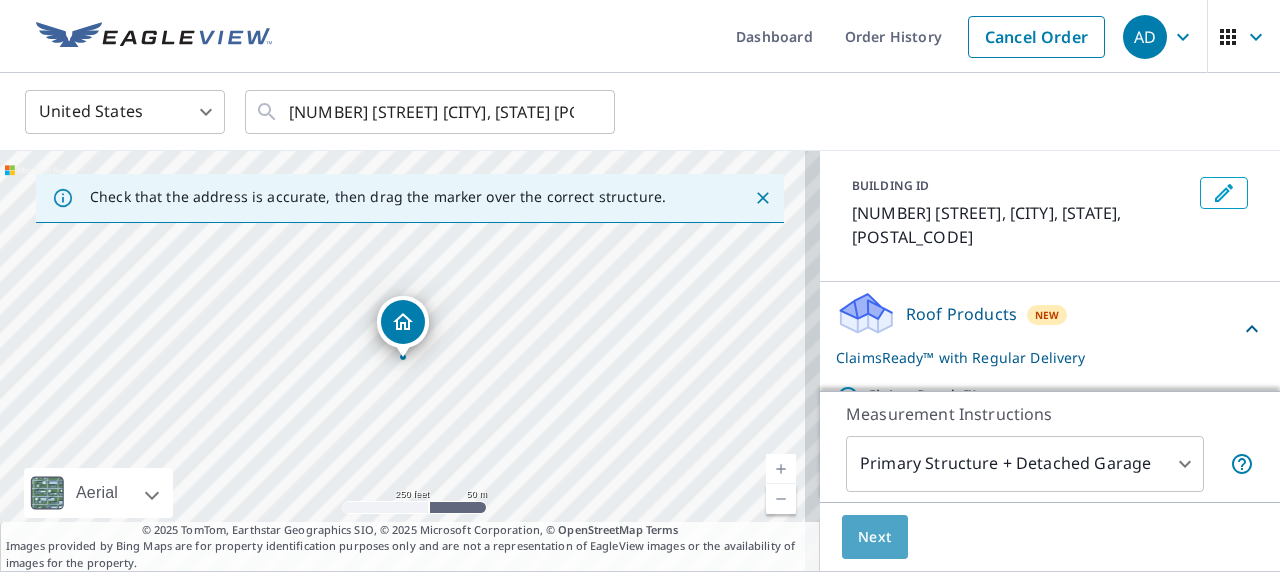 click on "Next" at bounding box center (875, 537) 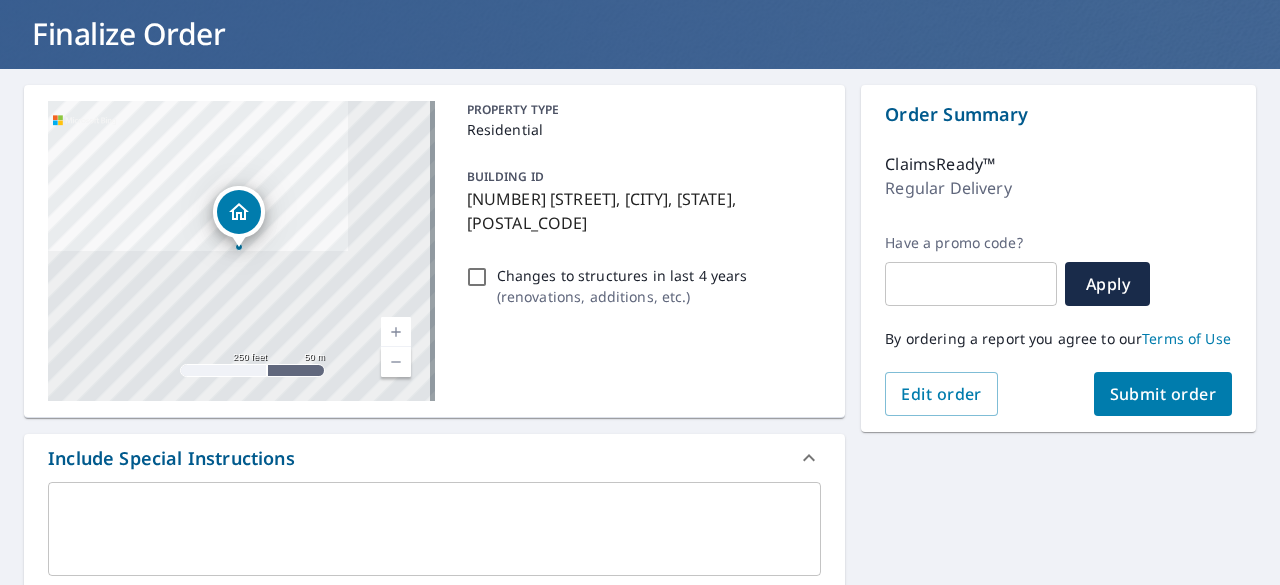 scroll, scrollTop: 400, scrollLeft: 0, axis: vertical 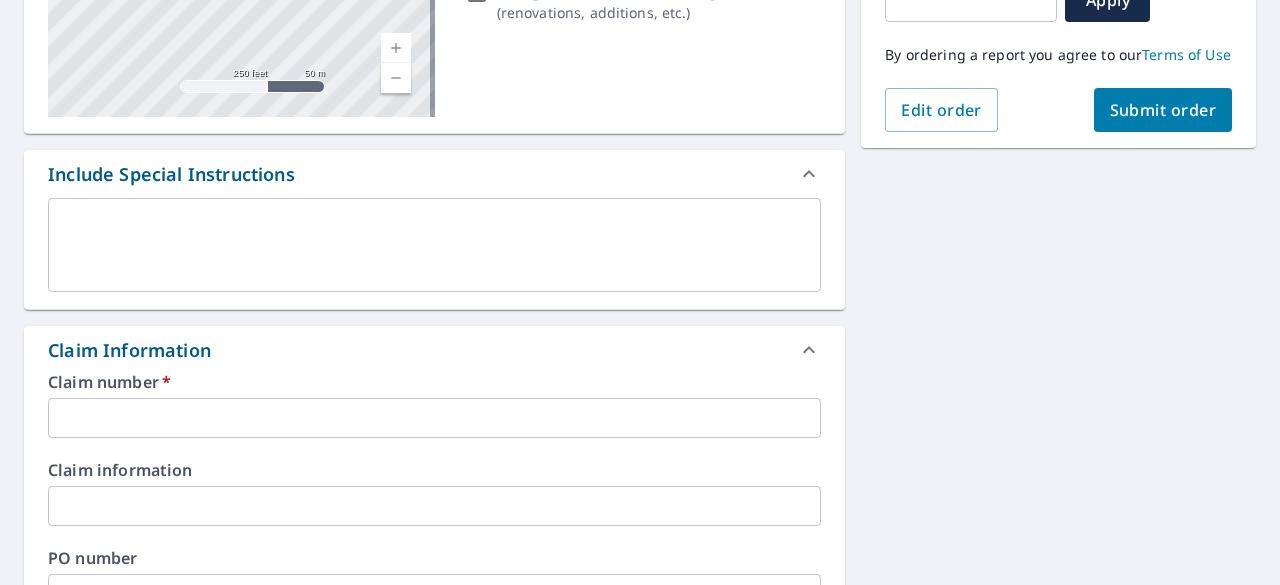click at bounding box center (434, 418) 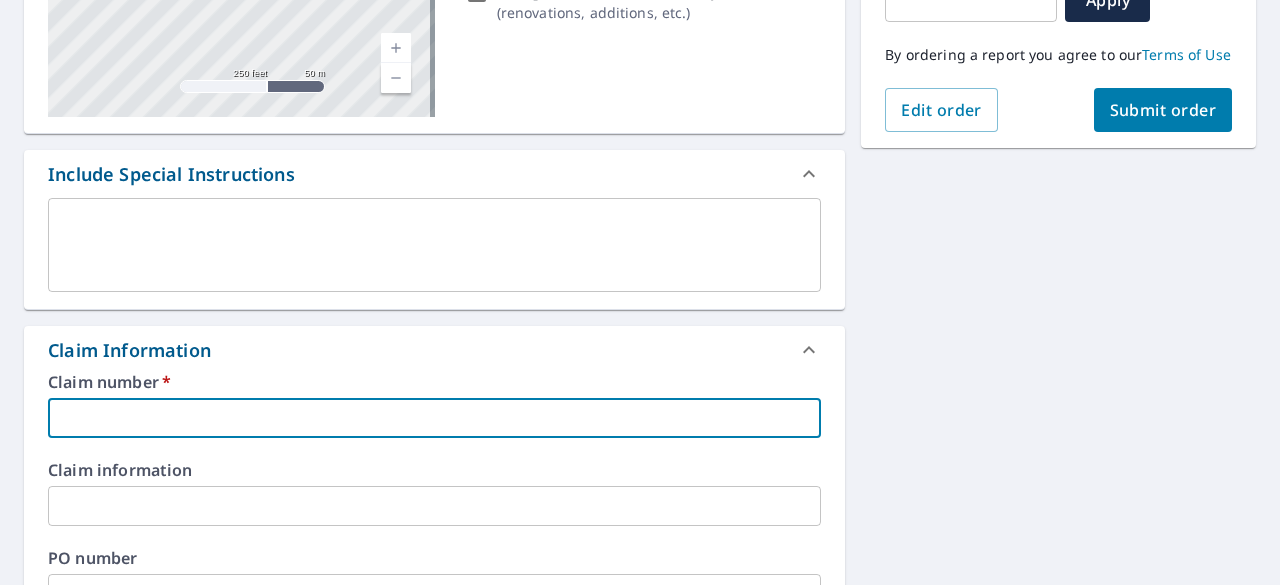 paste on "[CLAIM_NUMBER]" 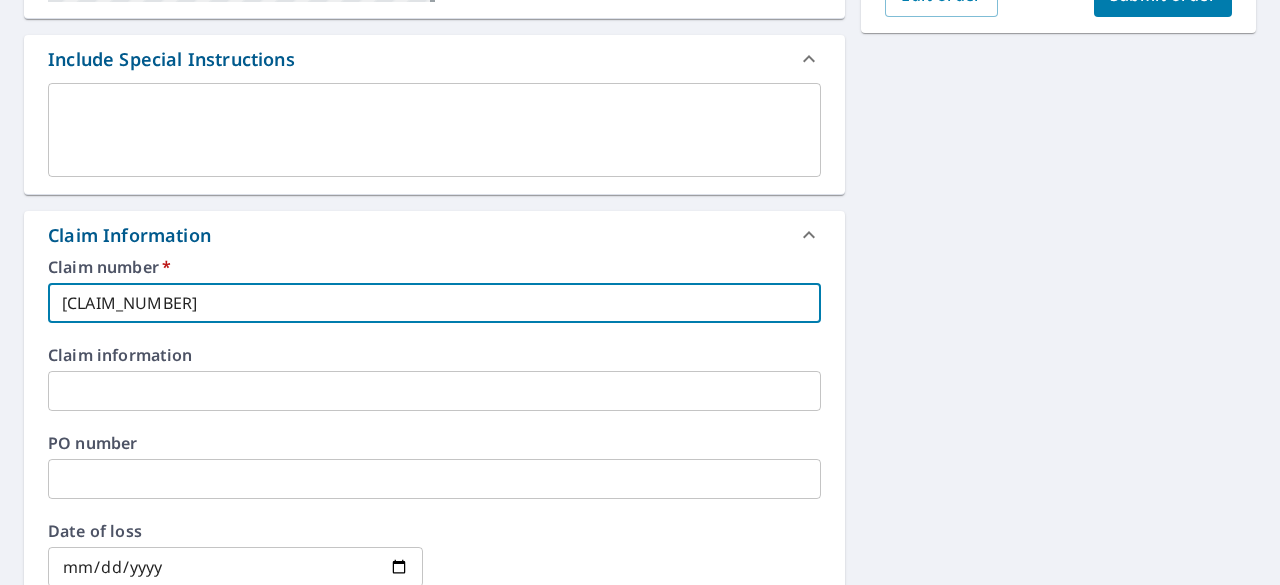 scroll, scrollTop: 700, scrollLeft: 0, axis: vertical 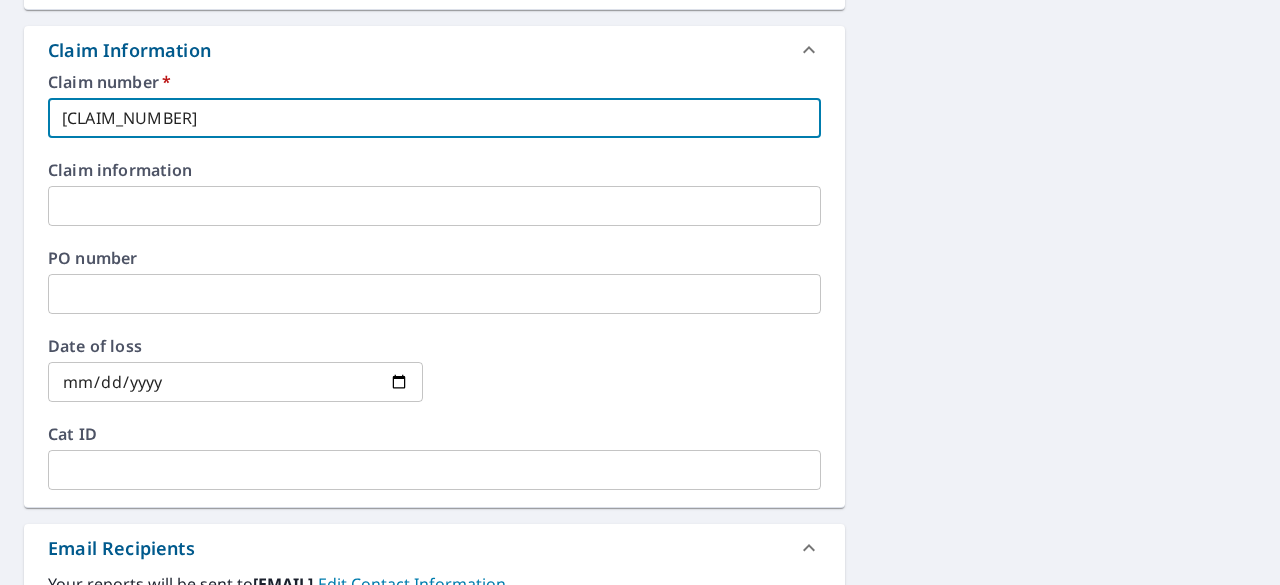 type on "[CLAIM_NUMBER]" 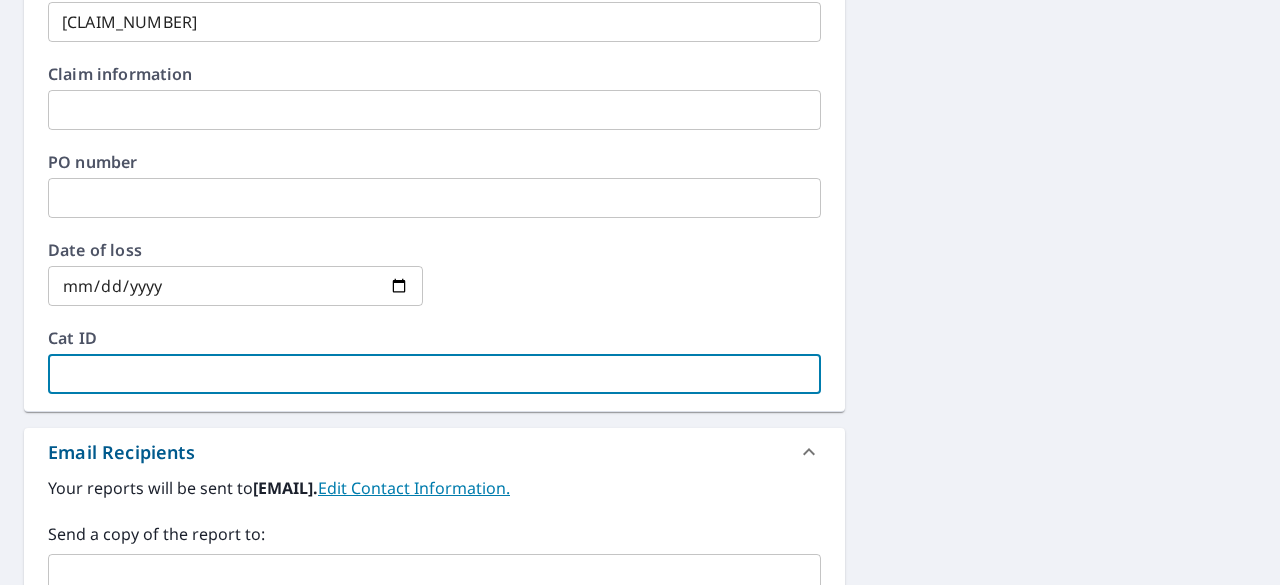 scroll, scrollTop: 900, scrollLeft: 0, axis: vertical 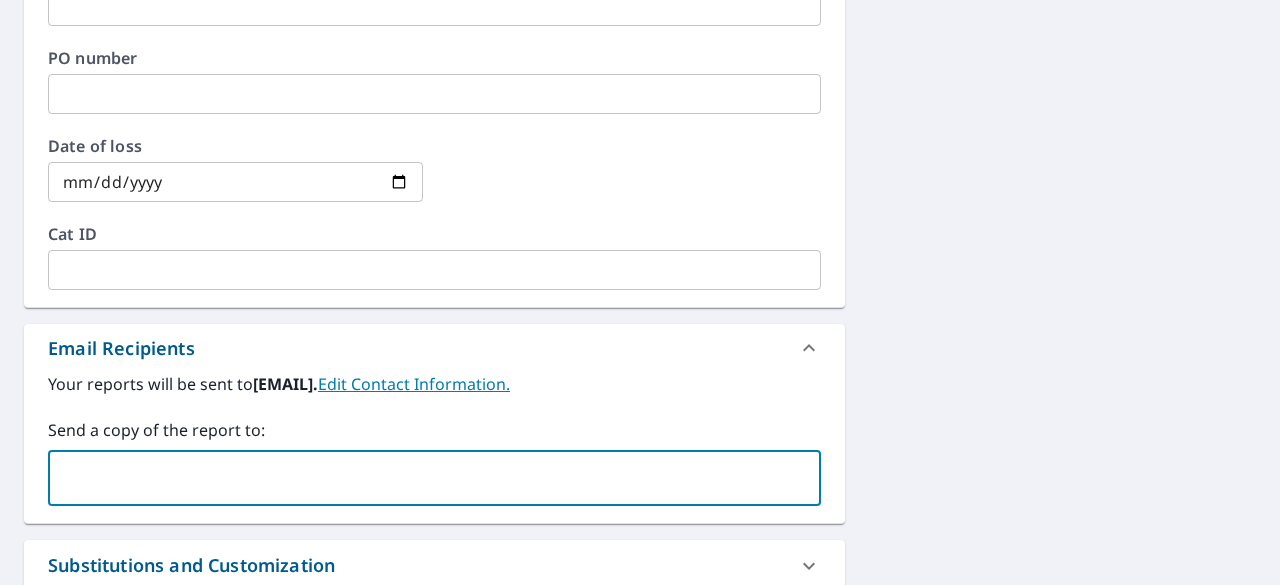 drag, startPoint x: 366, startPoint y: 491, endPoint x: 466, endPoint y: 440, distance: 112.25417 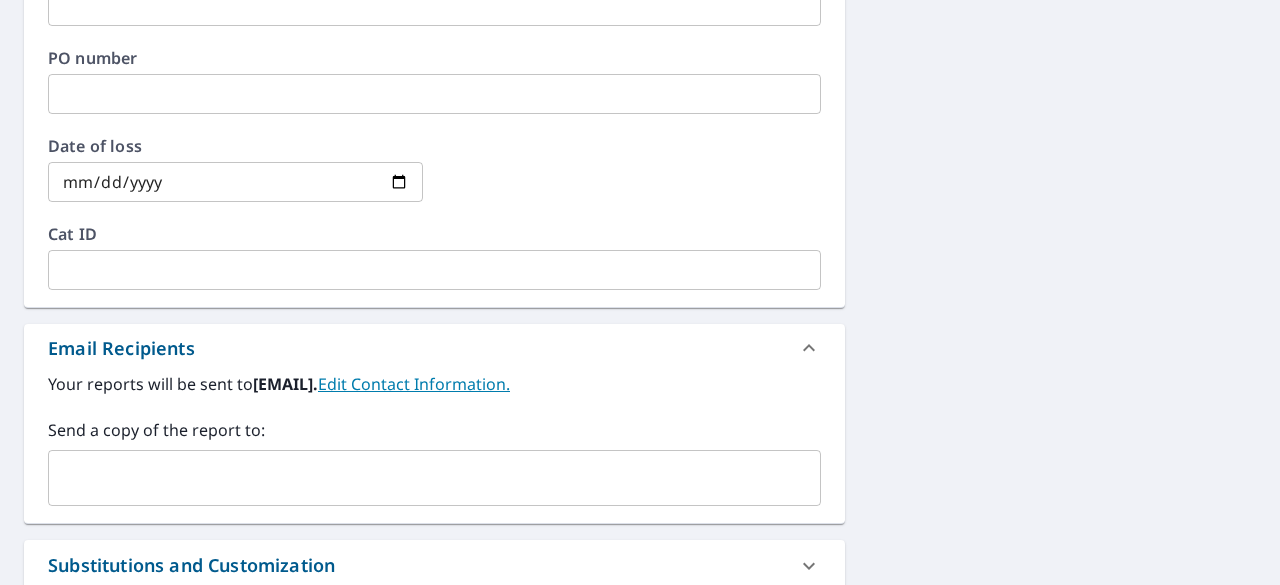 click at bounding box center (419, 478) 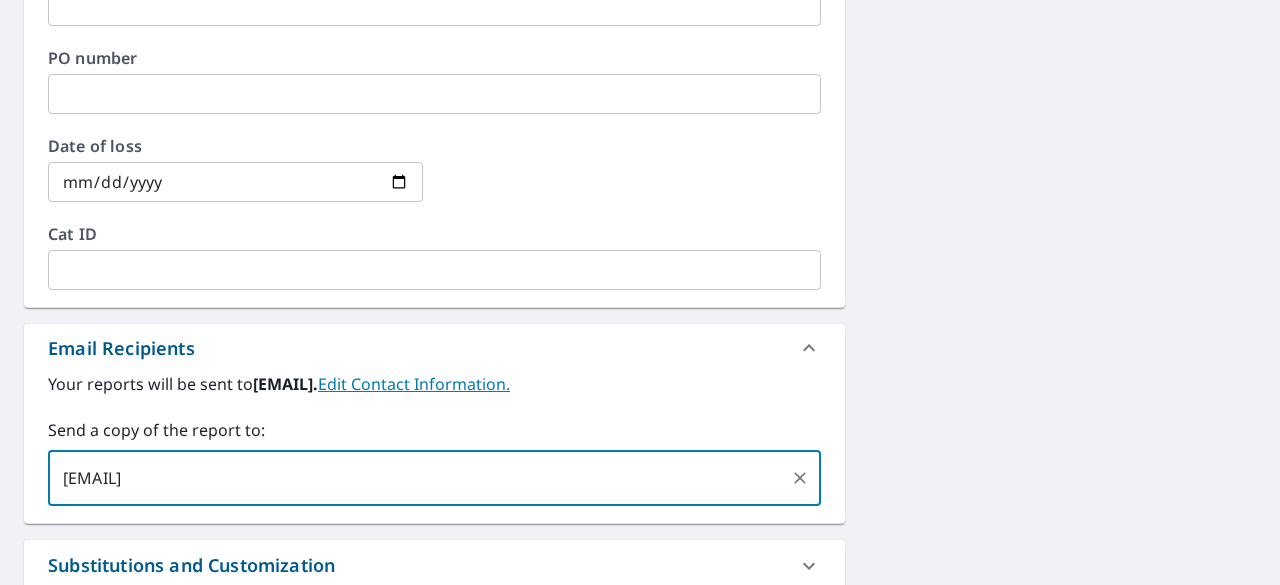 type on "[EMAIL]" 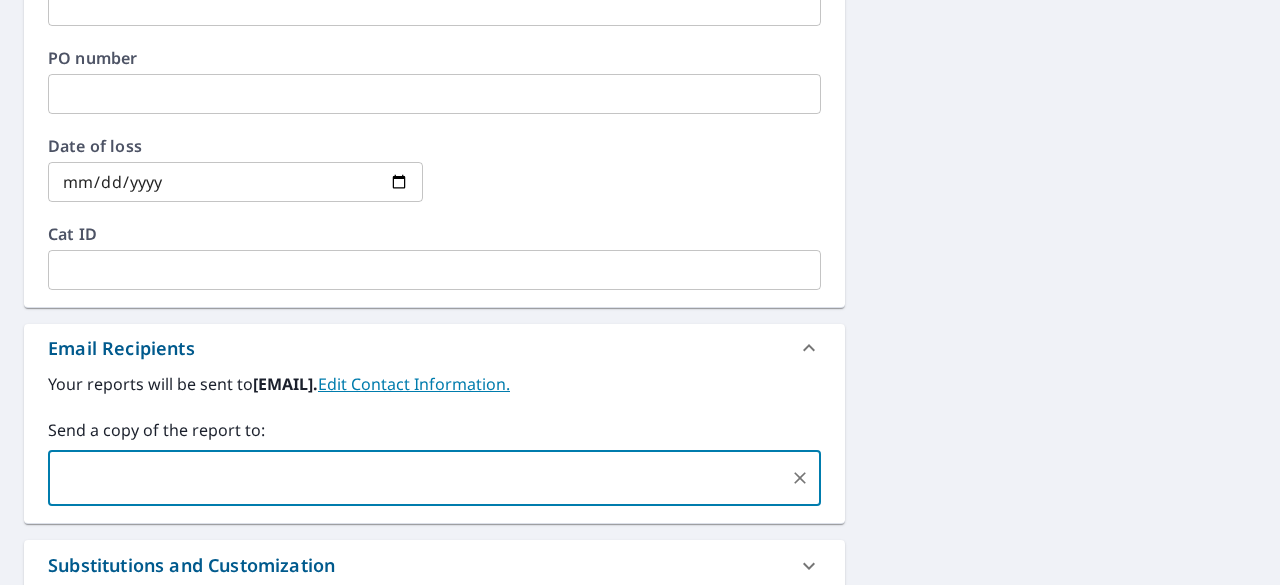 click on "[NUMBER] [STREET] [CITY], [STATE] [POSTAL_CODE] Changes to structures in last 4 years ( renovations, additions, etc. ) Include Special Instructions x ​ Claim Information Claim number   * [CLAIM_NUMBER] ​ Claim information ​ PO number ​ Date of loss ​ Cat ID ​ Email Recipients Your reports will be sent to  [EMAIL].  Edit Contact Information. Send a copy of the report to: ​ Substitutions and Customization Roof measurement report substitutions Add-ons and custom cover page Property Owner Report Payment Information Your account will be charged once your report is delivered. Your account payment is handled by your parent company. Order Summary ClaimsReady™ Regular Delivery Have a promo code? ​ Apply Terms of Use Edit order" at bounding box center (640, 18) 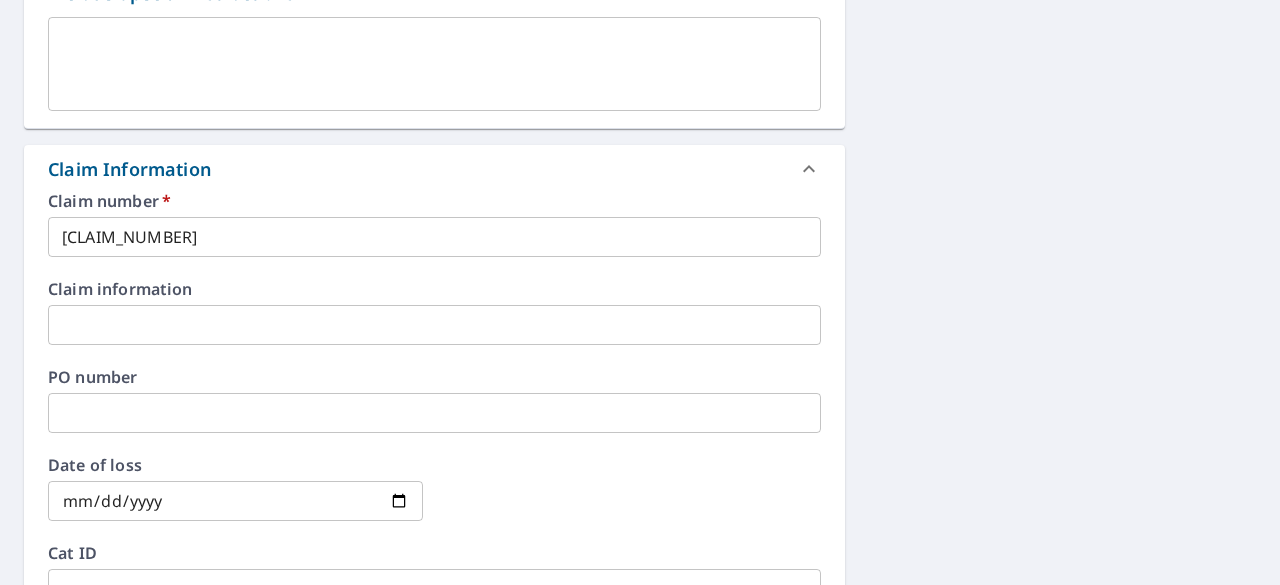 scroll, scrollTop: 500, scrollLeft: 0, axis: vertical 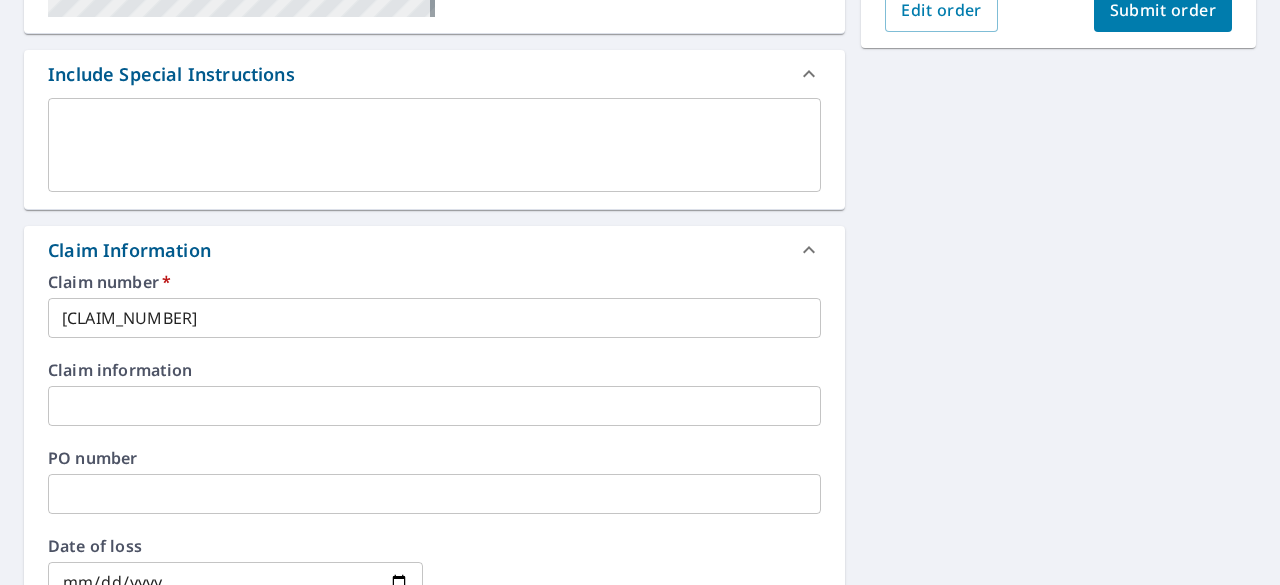 click on "Order Summary ClaimsReady™ Regular Delivery Have a promo code? ​ Apply By ordering a report you agree to our  Terms of Use Edit order Submit order" at bounding box center (1058, -126) 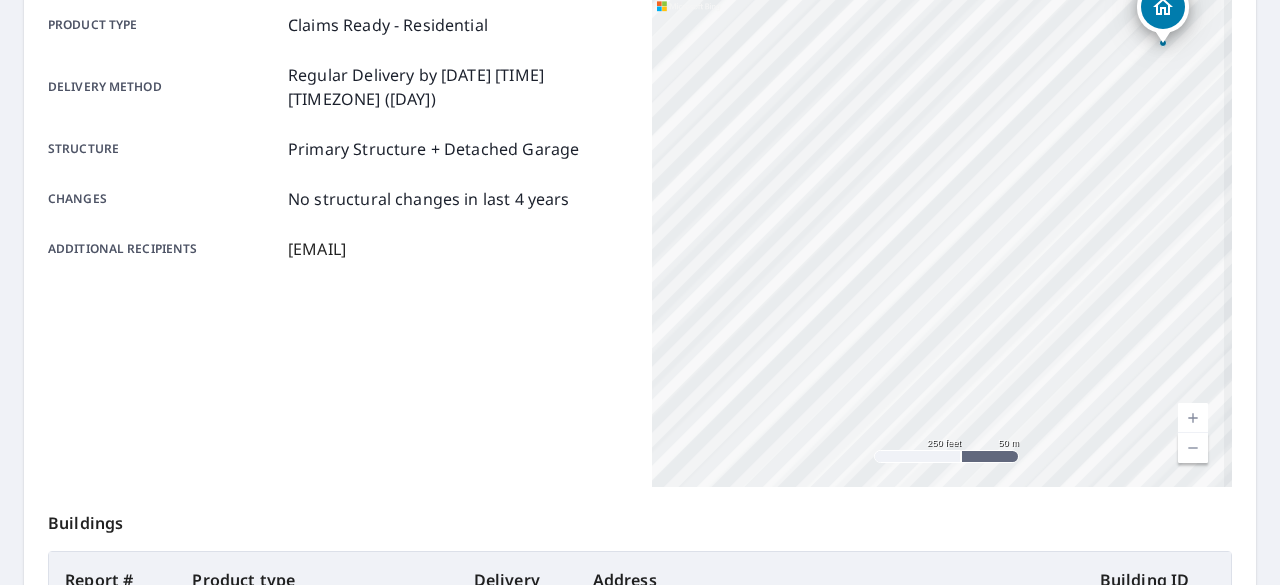 scroll, scrollTop: 0, scrollLeft: 0, axis: both 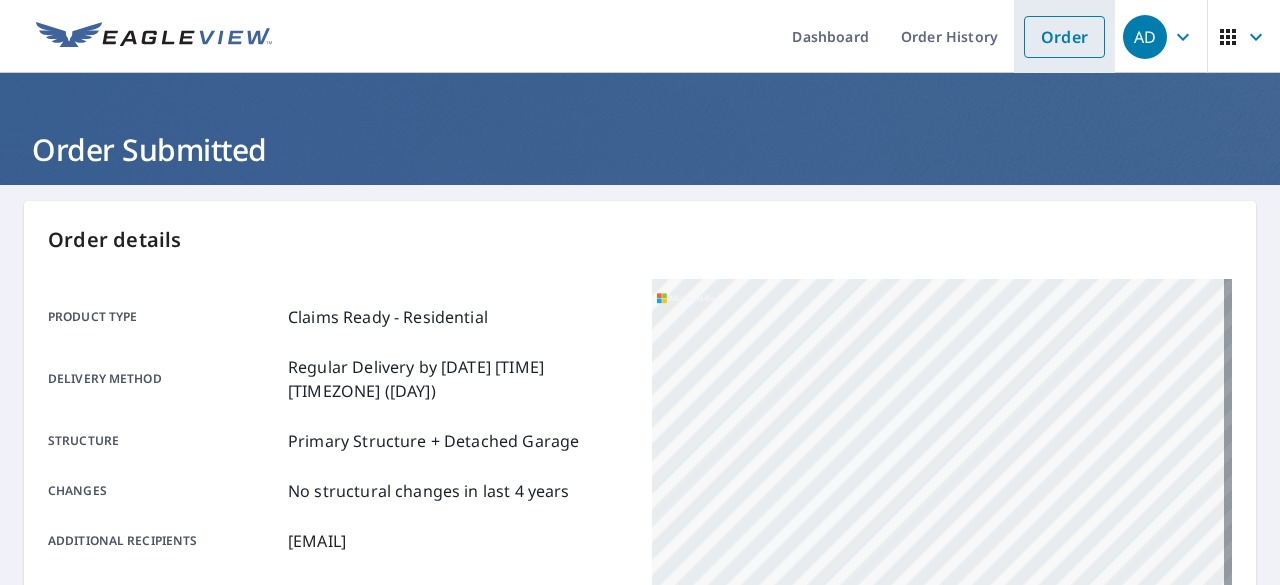 drag, startPoint x: 1036, startPoint y: 55, endPoint x: 1000, endPoint y: 62, distance: 36.67424 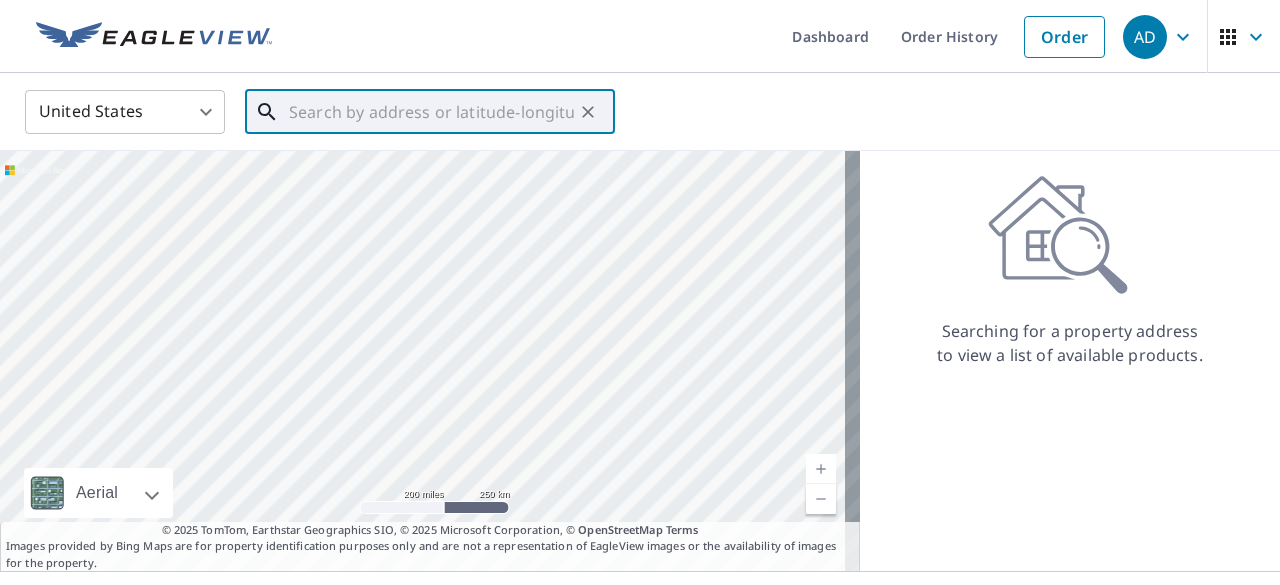 click at bounding box center (431, 112) 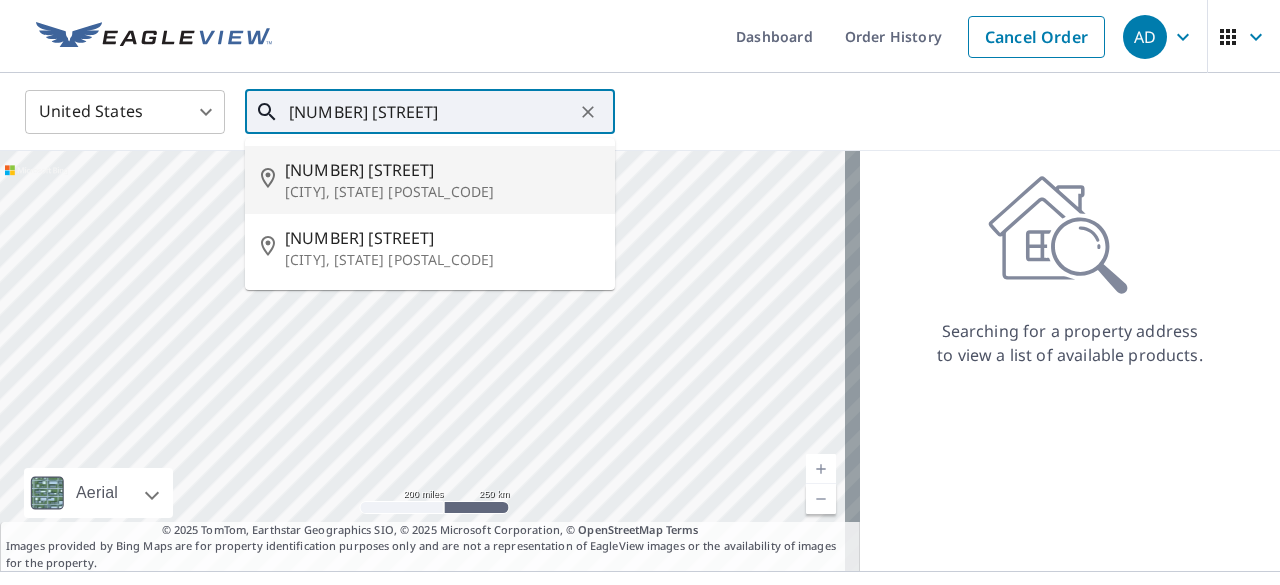 click on "[NUMBER] [STREET]" at bounding box center (442, 170) 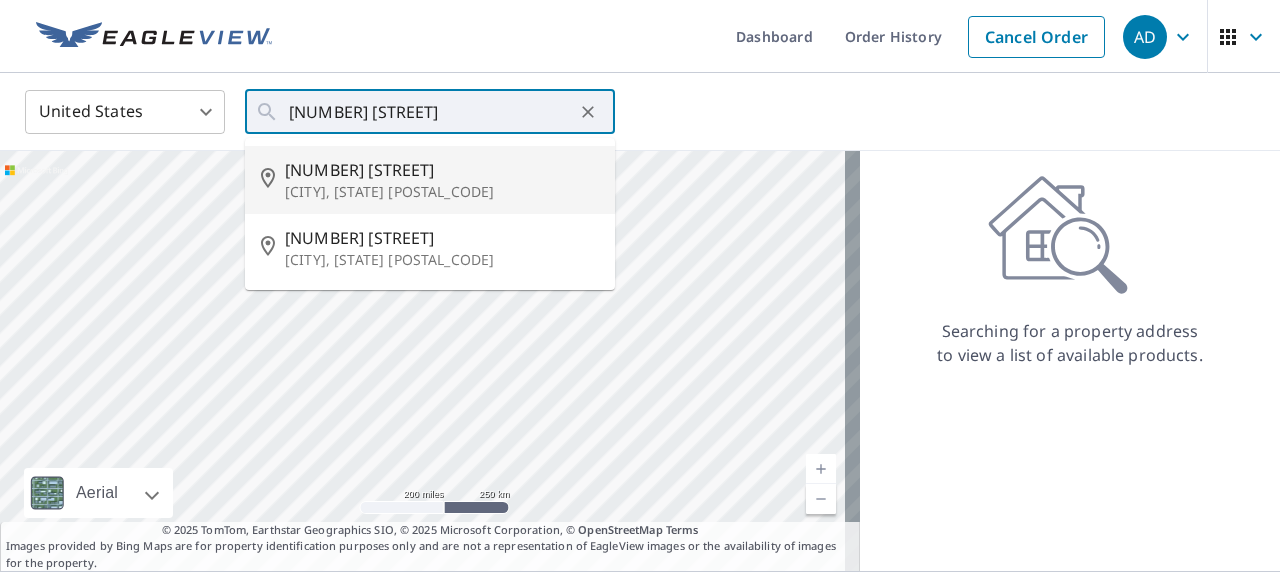 type on "[NUMBER] [STREET] [CITY], [STATE] [POSTAL_CODE]" 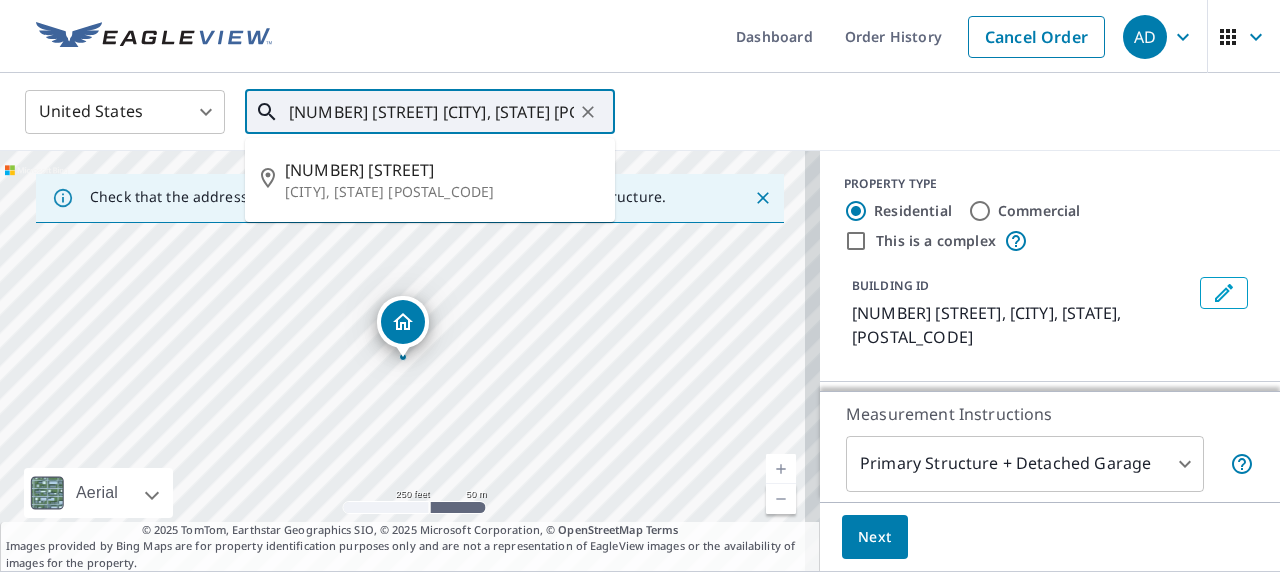 click on "[NUMBER] [STREET] [CITY], [STATE] [POSTAL_CODE]" at bounding box center (431, 112) 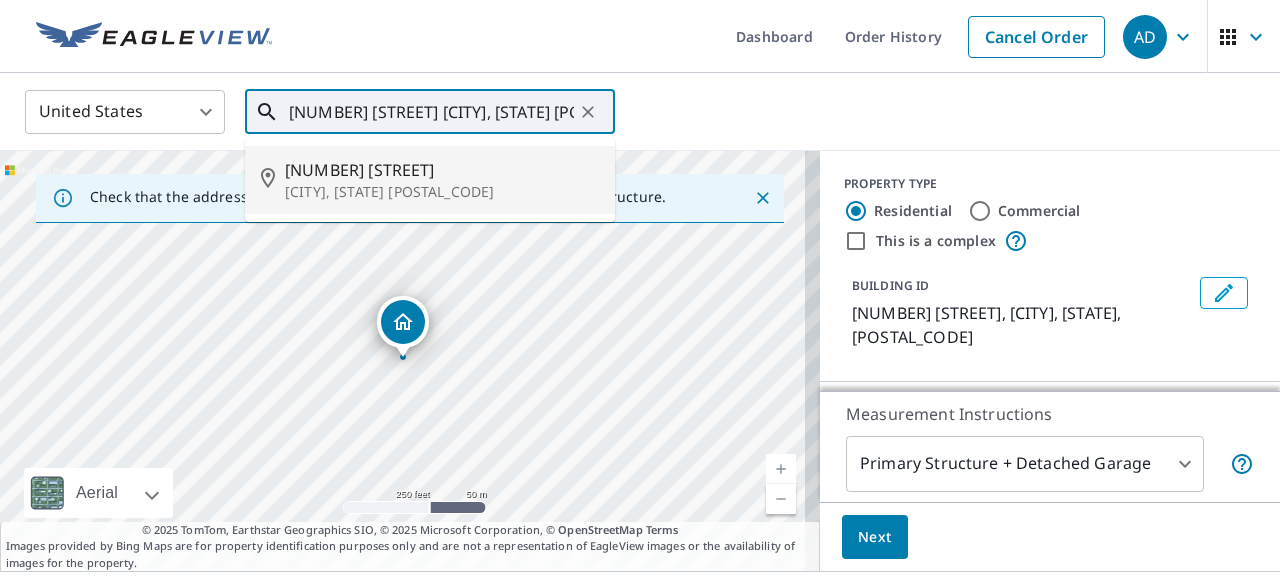 click 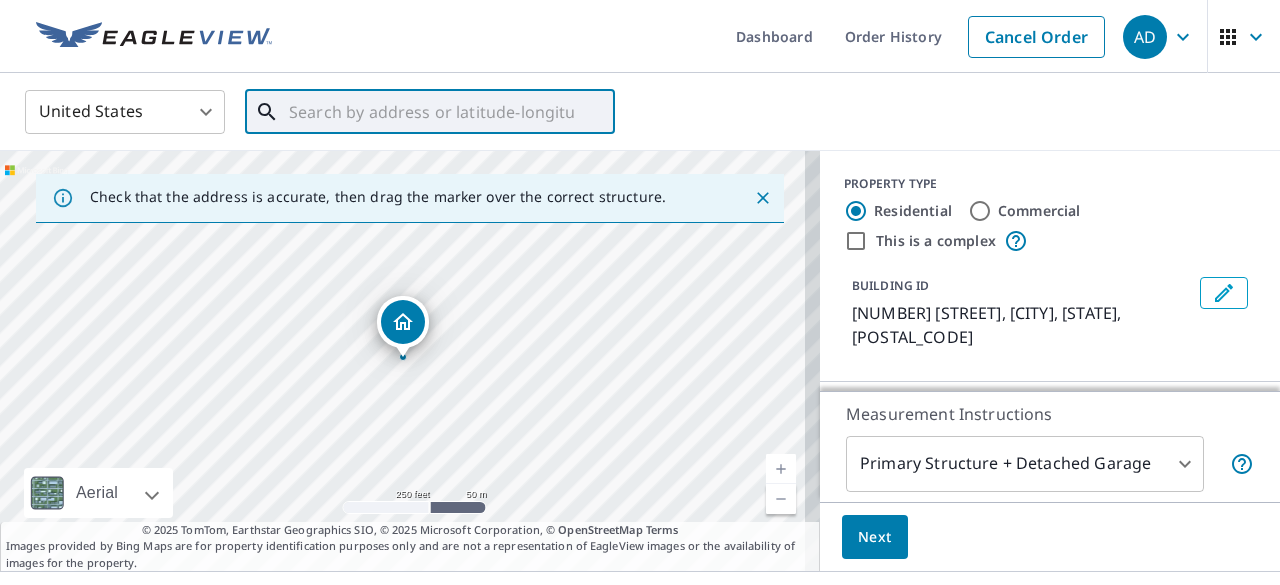 paste on "[NUMBER] [STREET]" 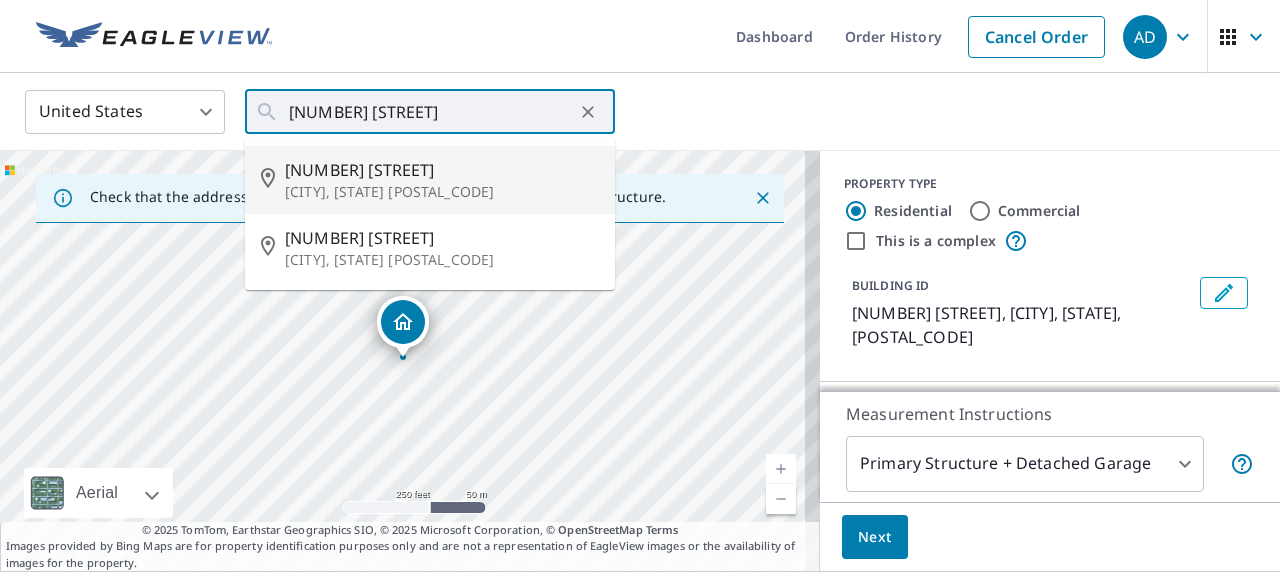 click on "United States US ​ [NUMBER] [STREET] ​ [NUMBER] [STREET] [CITY], [STATE] [POSTAL_CODE] [NUMBER] [STREET] [CITY], [STATE] [POSTAL_CODE]" at bounding box center (633, 111) 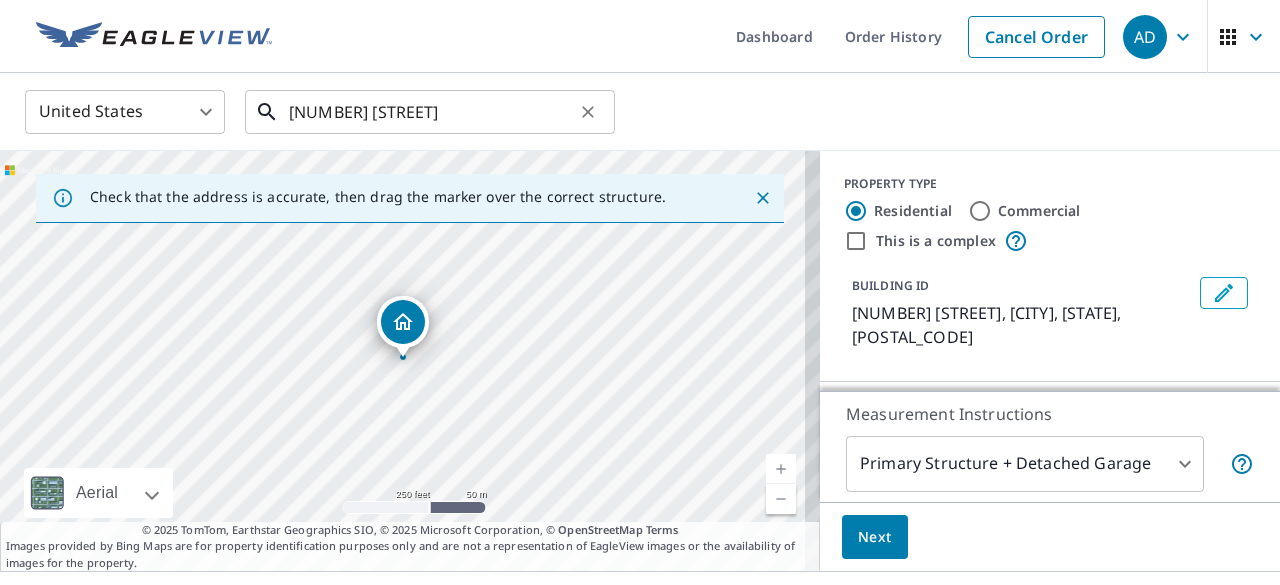click on "[NUMBER] [STREET]" at bounding box center (431, 112) 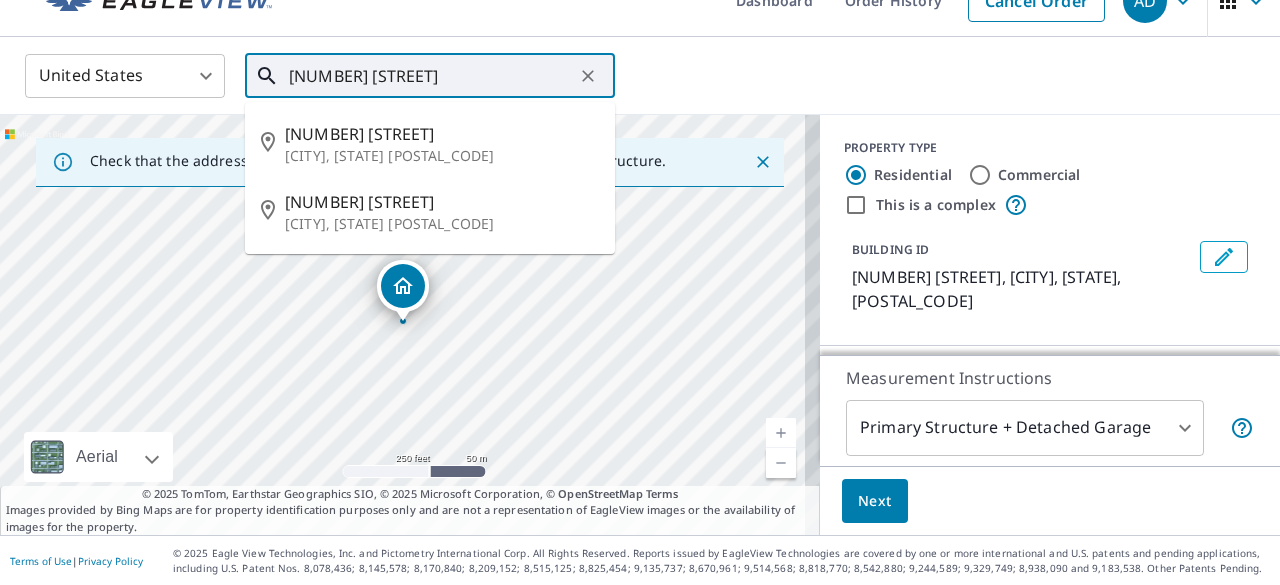 scroll, scrollTop: 0, scrollLeft: 0, axis: both 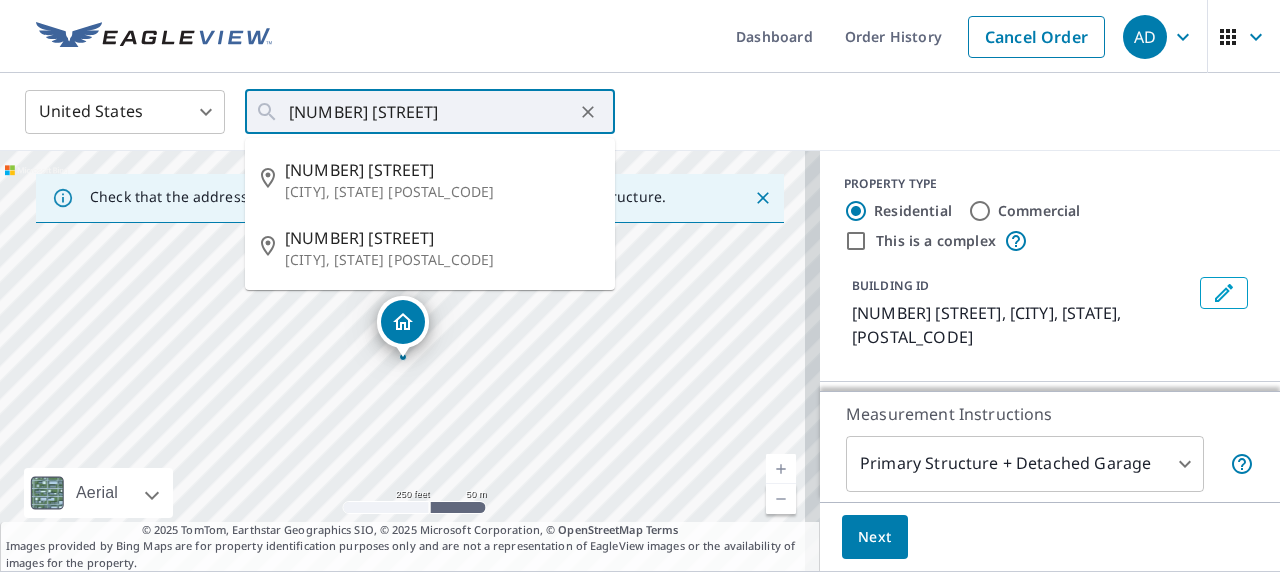 click on "United States US ​ [NUMBER] [STREET] ​ [NUMBER] [STREET] [CITY], [STATE] [POSTAL_CODE] [NUMBER] [STREET] [CITY], [STATE] [POSTAL_CODE]" at bounding box center (633, 111) 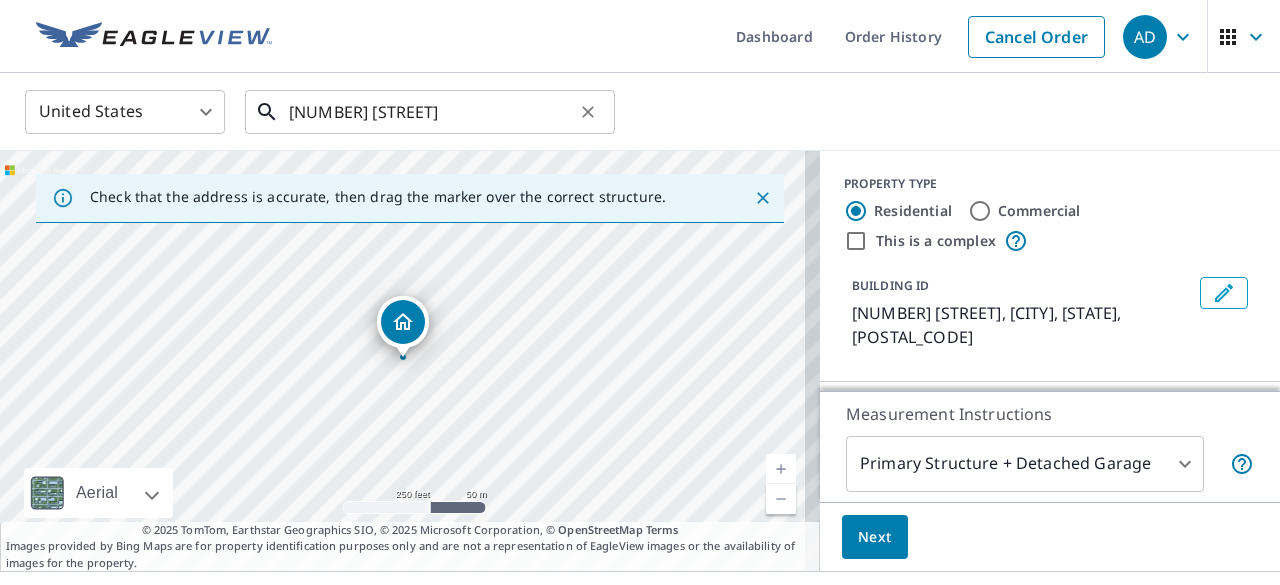 click on "[NUMBER] [STREET]" at bounding box center (431, 112) 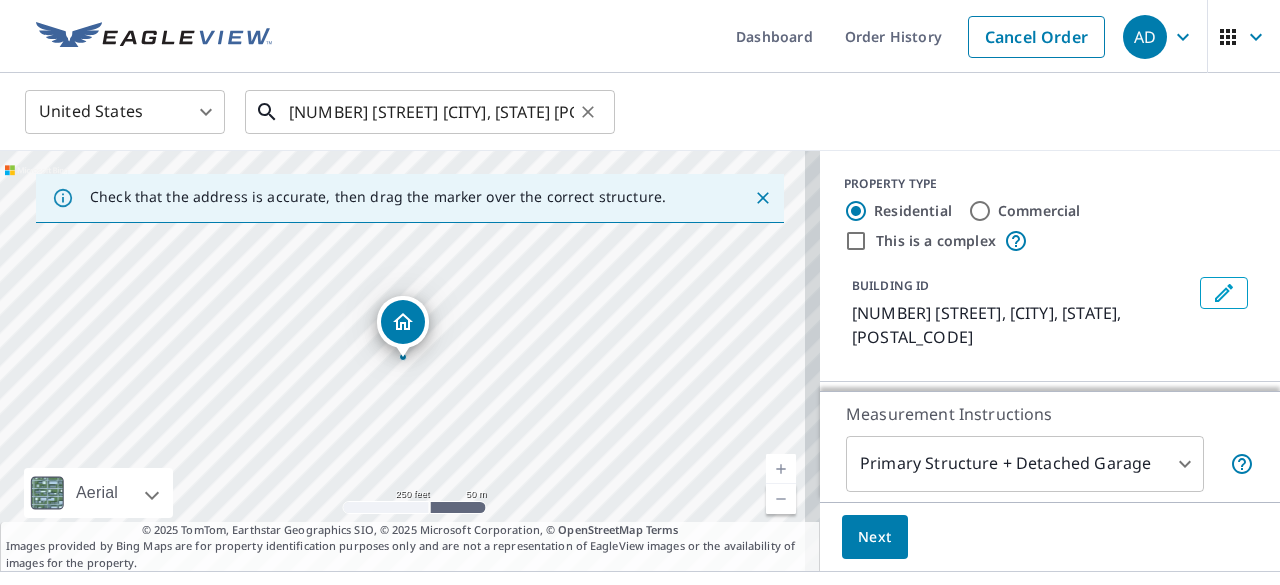 click on "[NUMBER] [STREET] [CITY], [STATE] [POSTAL_CODE]" at bounding box center (431, 112) 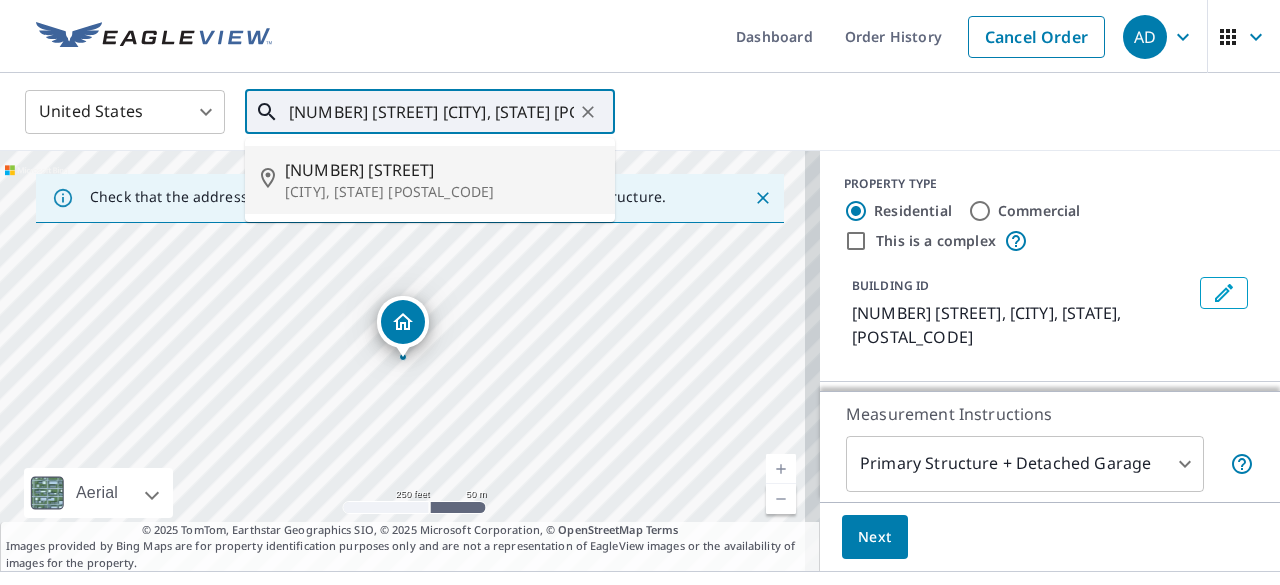 click on "[NUMBER] [STREET] [CITY], [STATE] [POSTAL_CODE]" at bounding box center [431, 112] 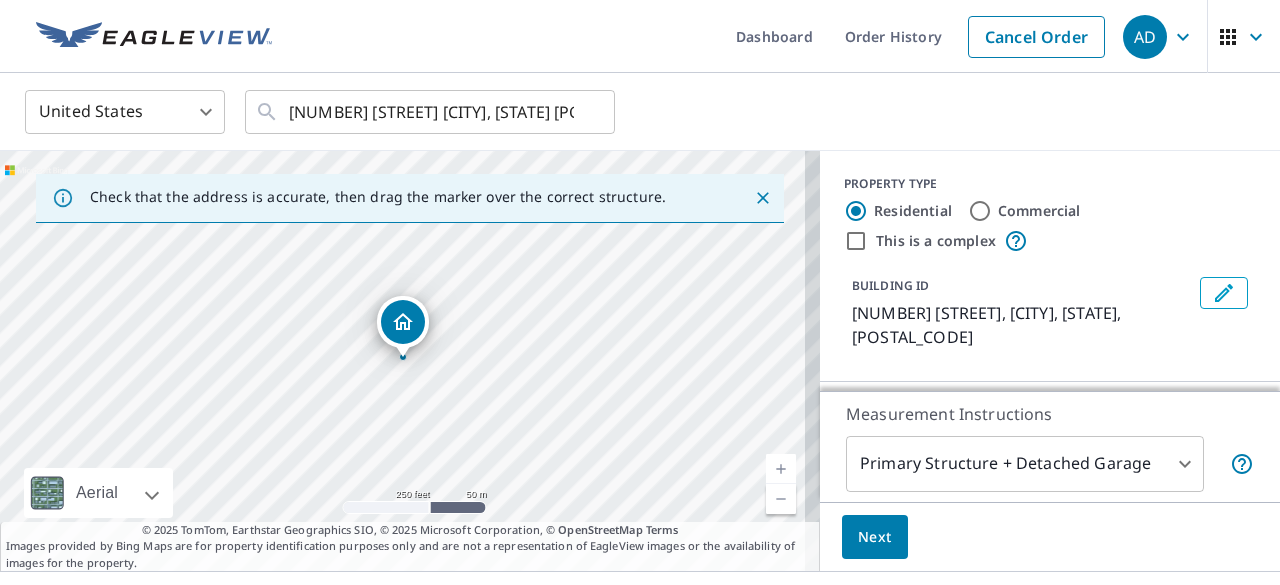 click on "United States US ​ [NUMBER] [STREET] [CITY], [STATE] ​" at bounding box center (633, 111) 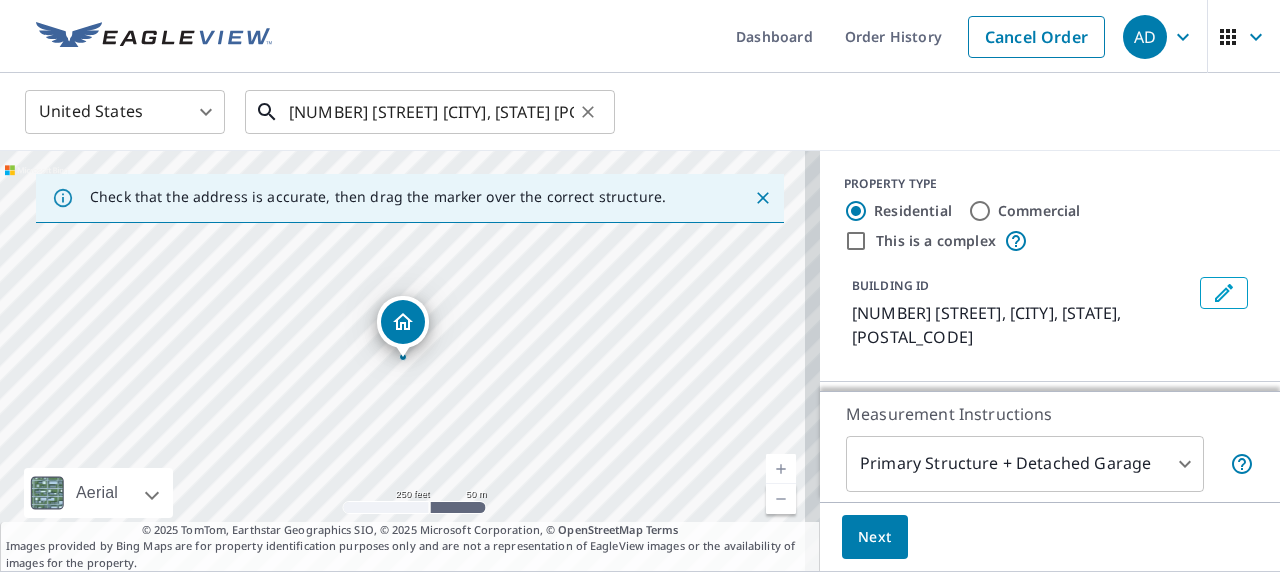 click on "[NUMBER] [STREET] [CITY], [STATE] [POSTAL_CODE]" at bounding box center (431, 112) 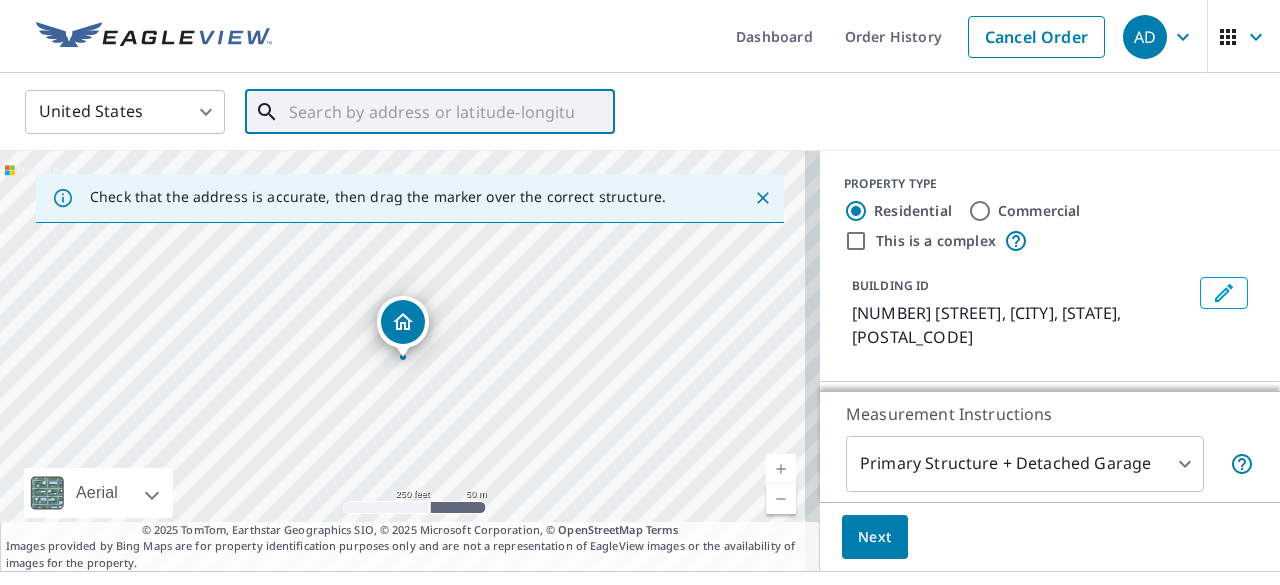 click at bounding box center [587, 112] 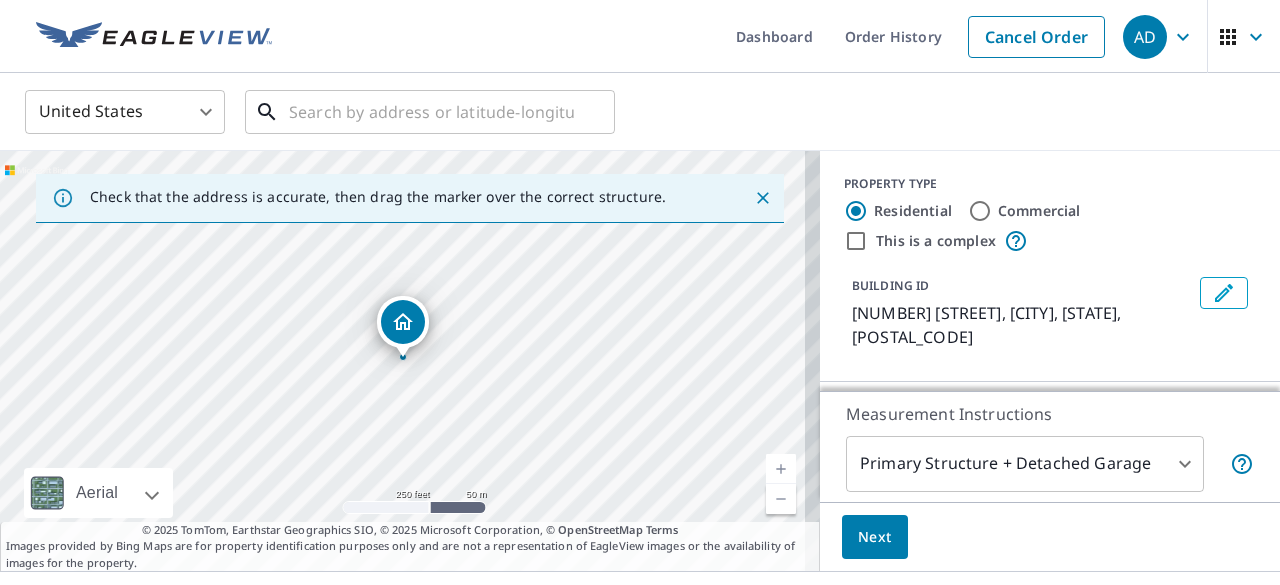 click at bounding box center (431, 112) 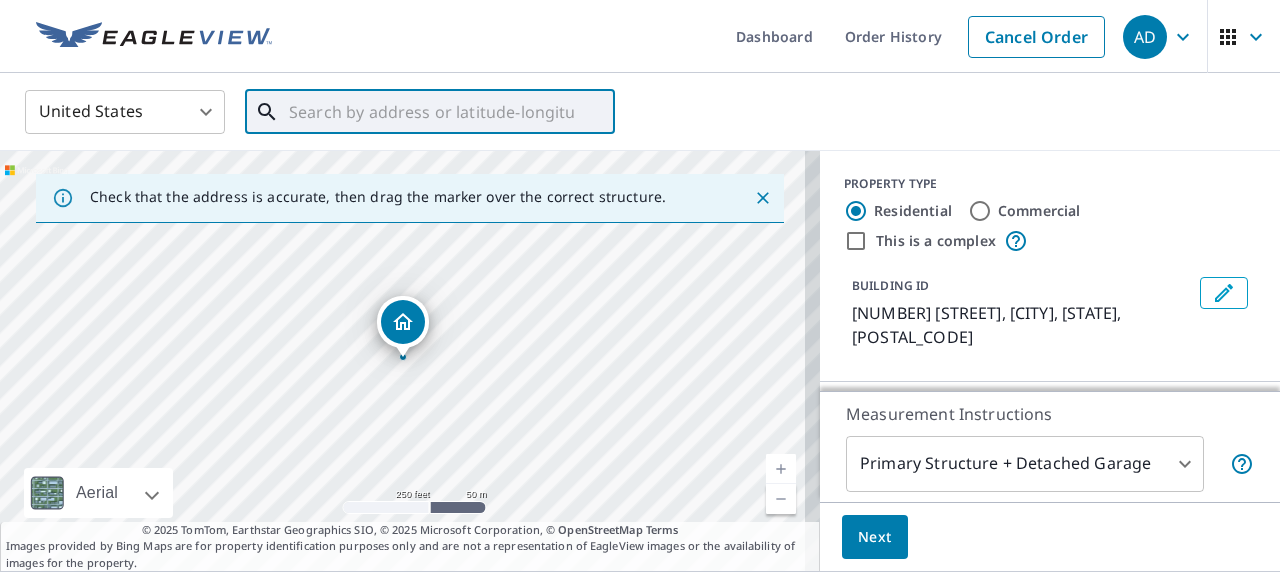 paste on "[NUMBER] [STREET]" 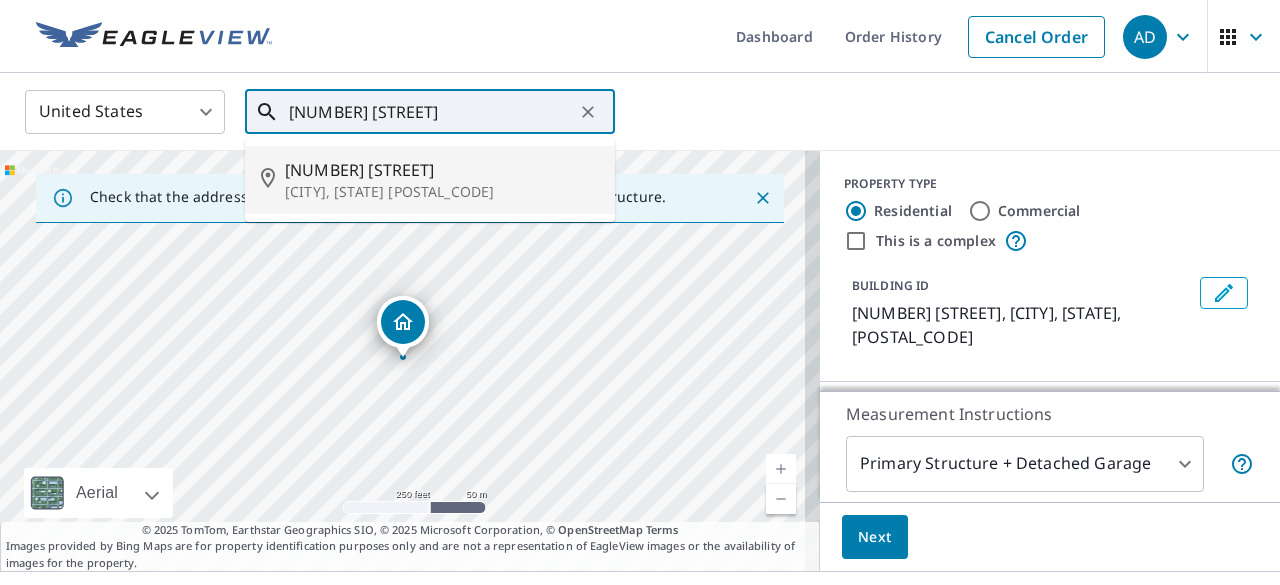 click on "[NUMBER] [STREET]" at bounding box center [442, 170] 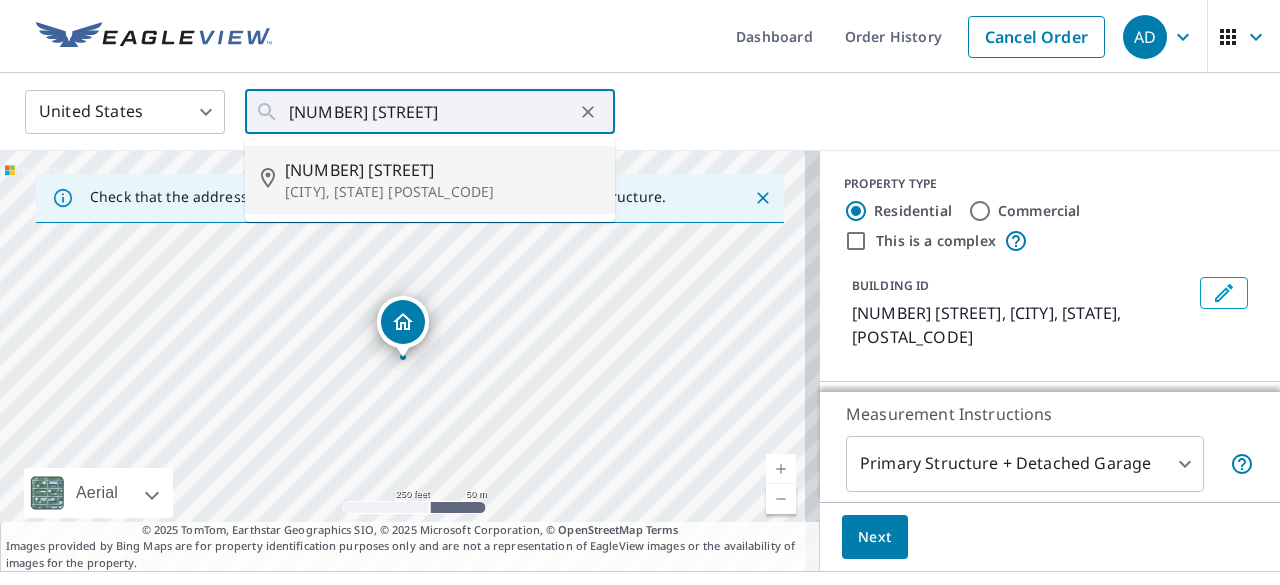 type on "[NUMBER] [STREET] [CITY], [STATE] [POSTAL_CODE]" 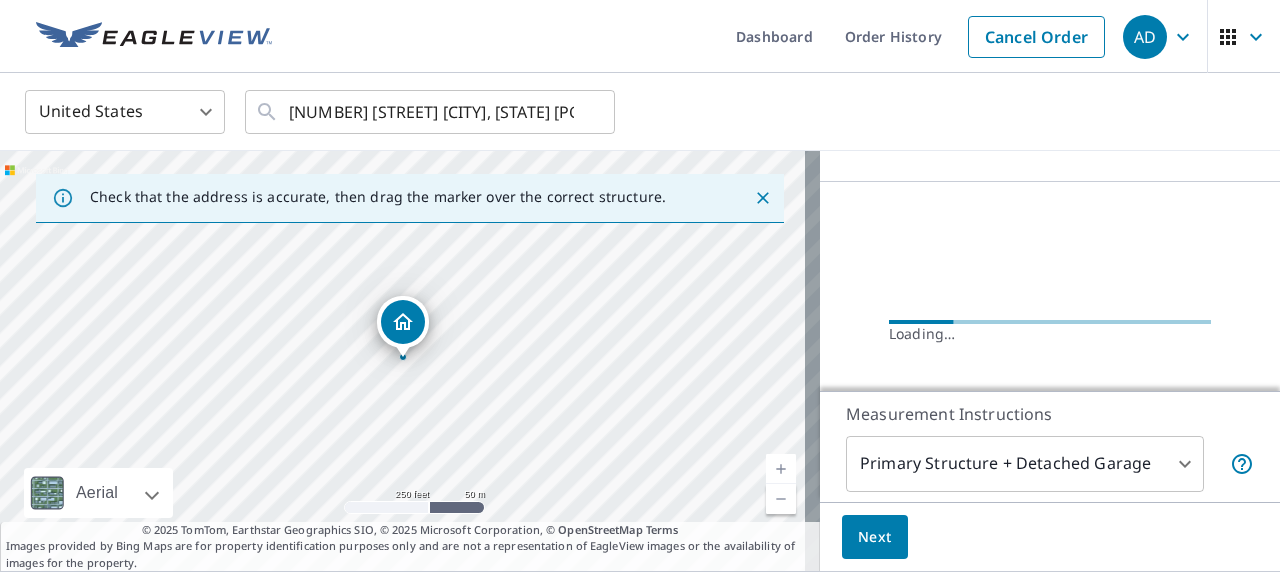 scroll, scrollTop: 188, scrollLeft: 0, axis: vertical 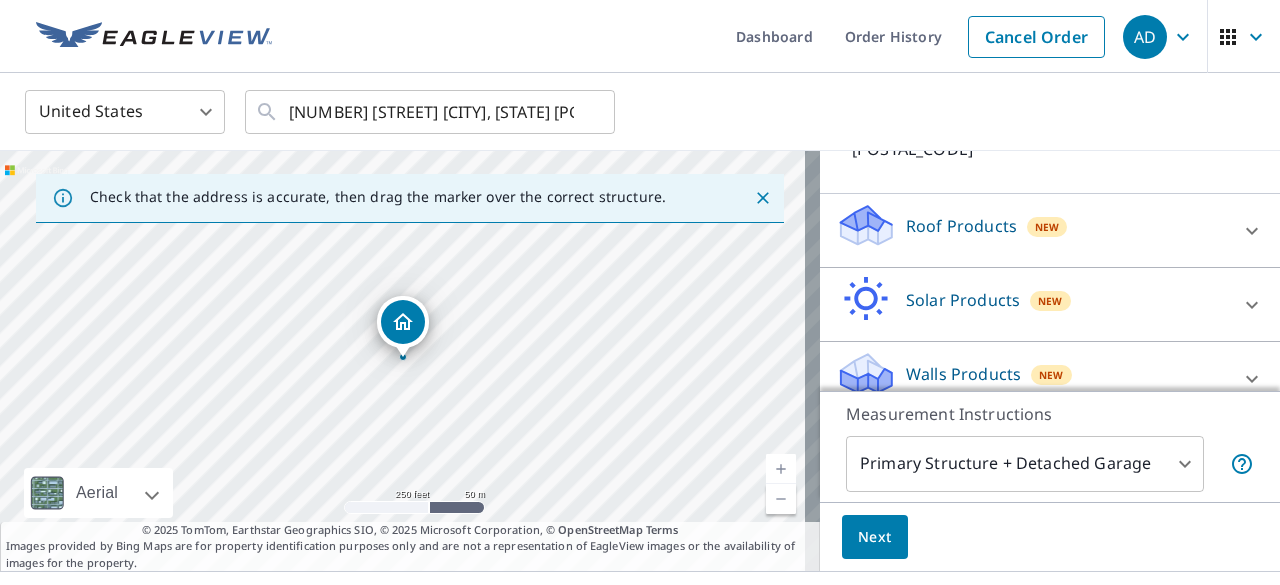 click on "Roof Products New" at bounding box center [1032, 230] 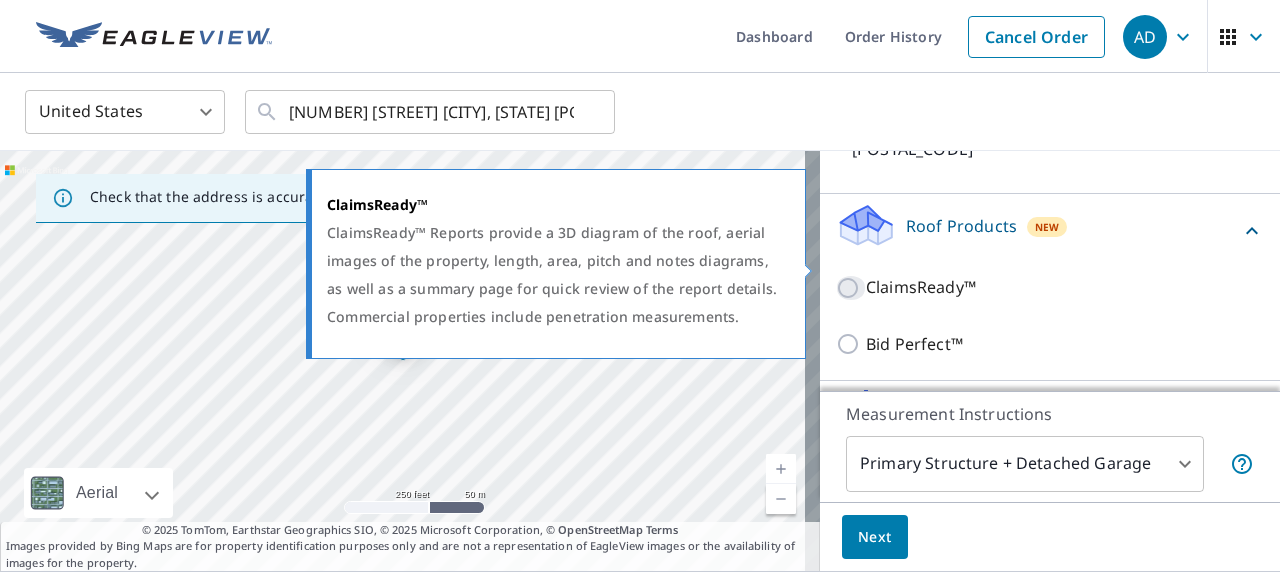 drag, startPoint x: 836, startPoint y: 264, endPoint x: 838, endPoint y: 295, distance: 31.06445 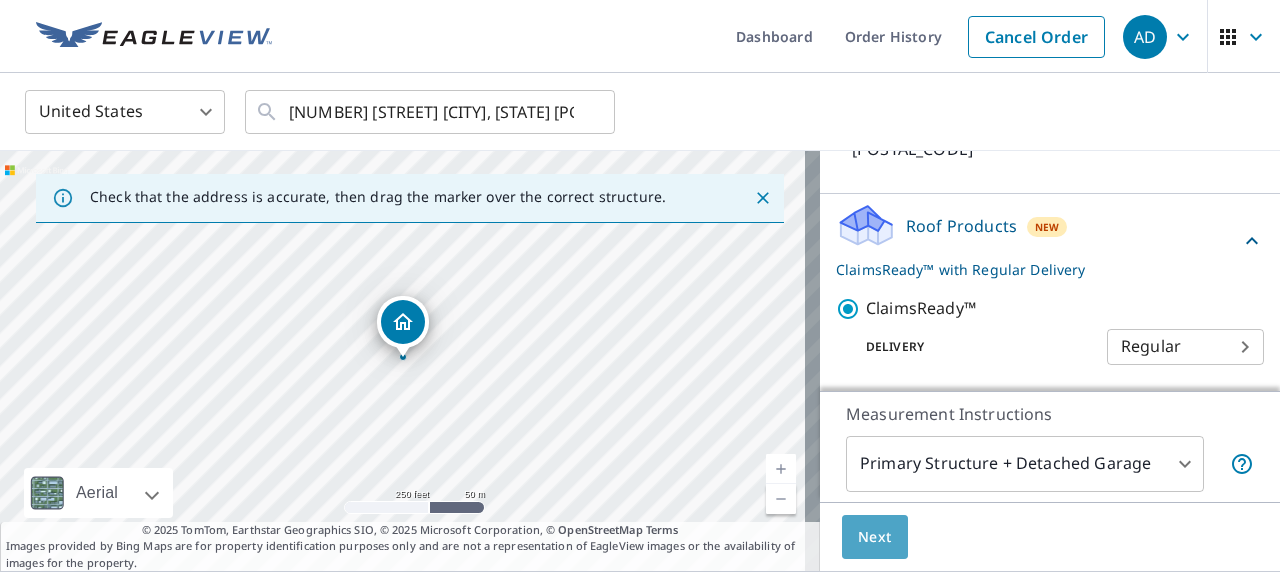 click on "Next" at bounding box center (875, 537) 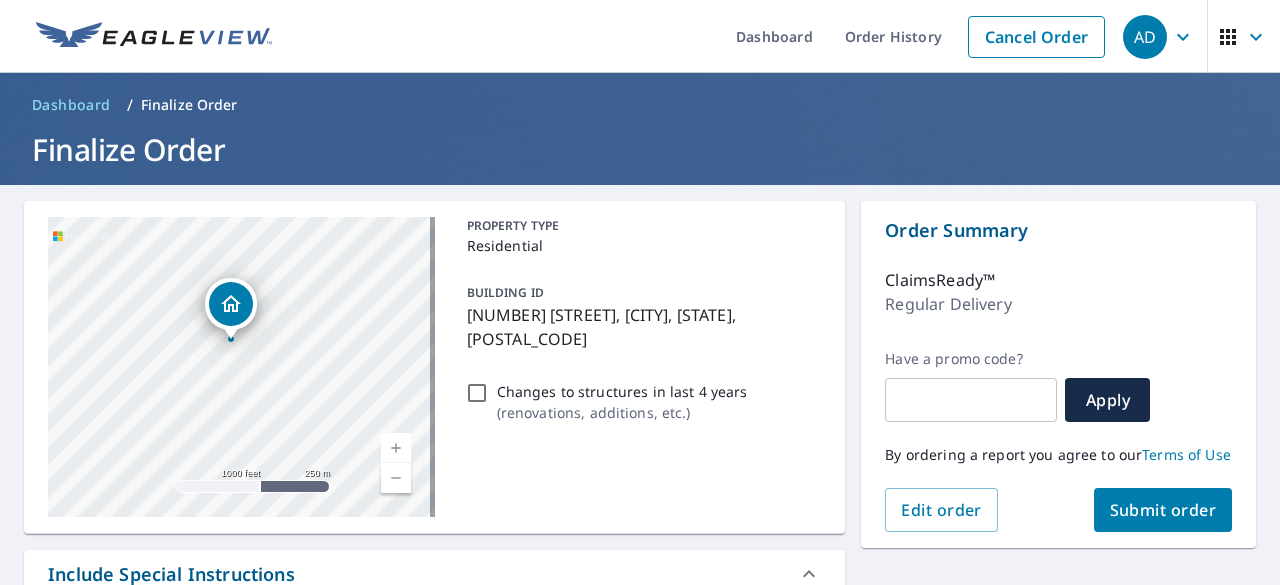 click on "PROPERTY TYPE Residential BUILDING ID [NUMBER] [STREET], [CITY], [STATE], [POSTAL_CODE] Changes to structures in last 4 years ( renovations, additions, etc. )" at bounding box center (640, 367) 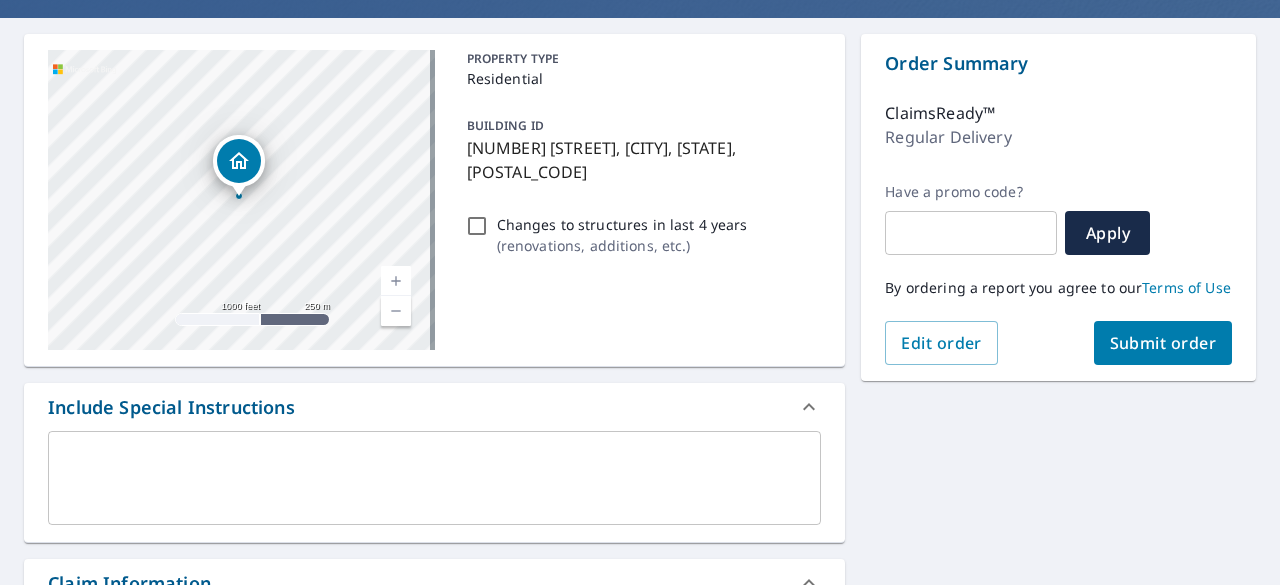 scroll, scrollTop: 300, scrollLeft: 0, axis: vertical 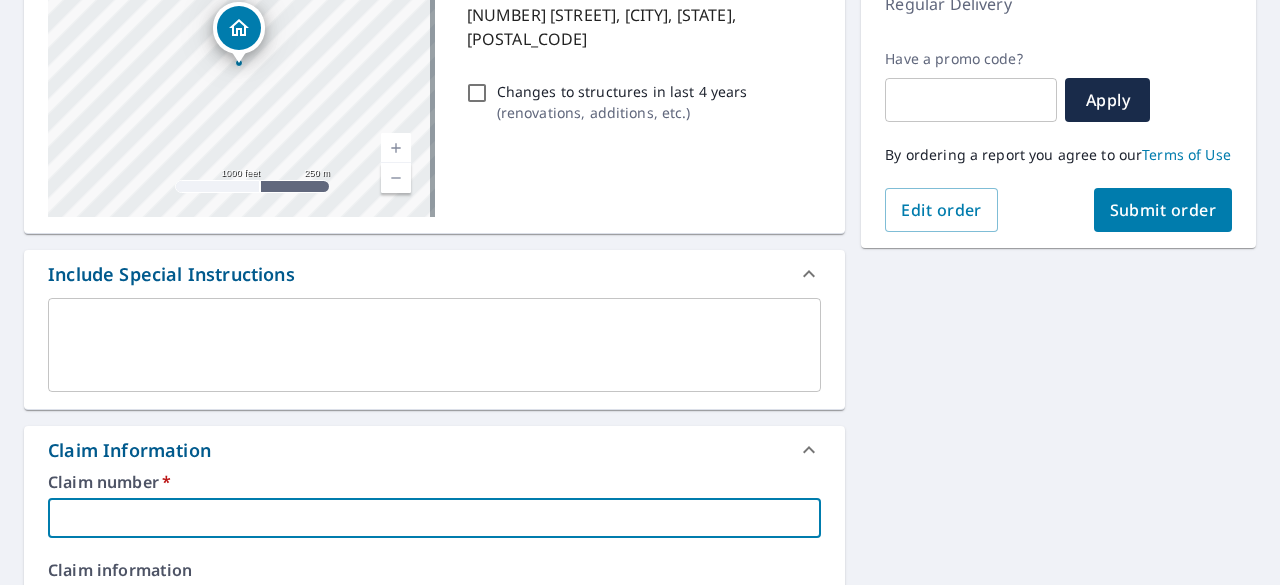 drag, startPoint x: 136, startPoint y: 519, endPoint x: 198, endPoint y: 497, distance: 65.78754 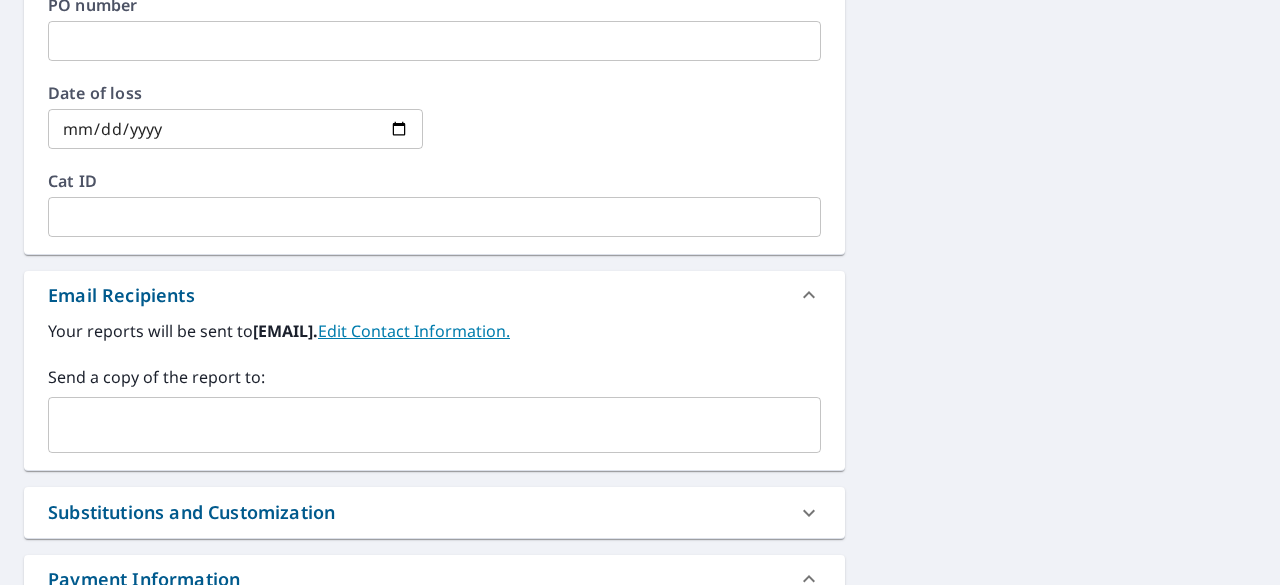 scroll, scrollTop: 1100, scrollLeft: 0, axis: vertical 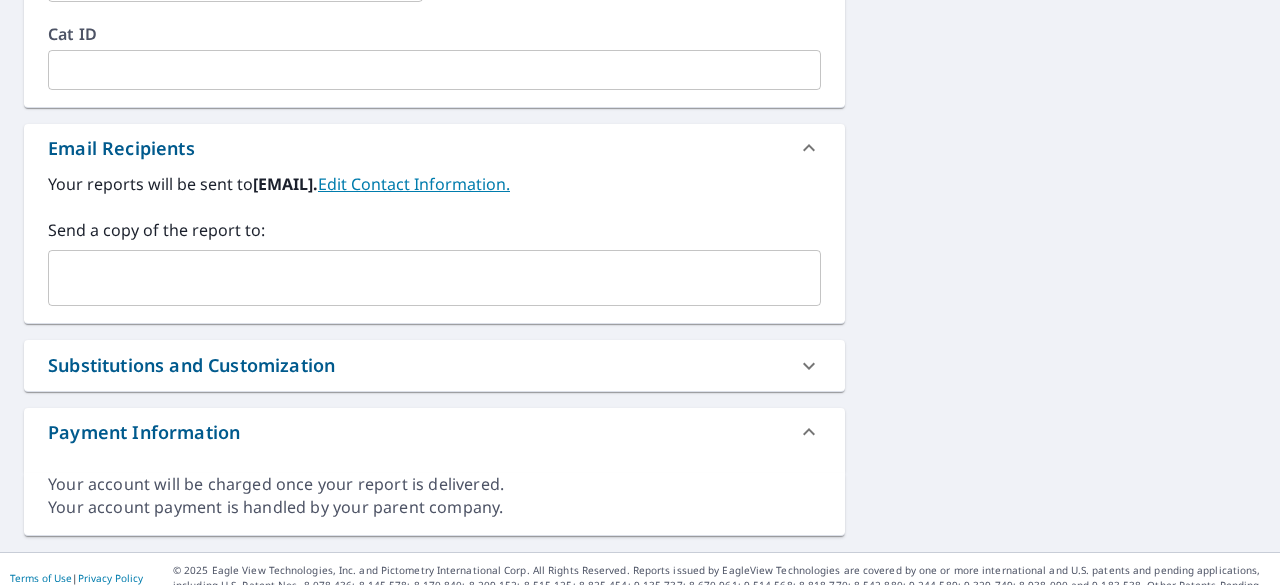 type on "[CLAIM_NUMBER]" 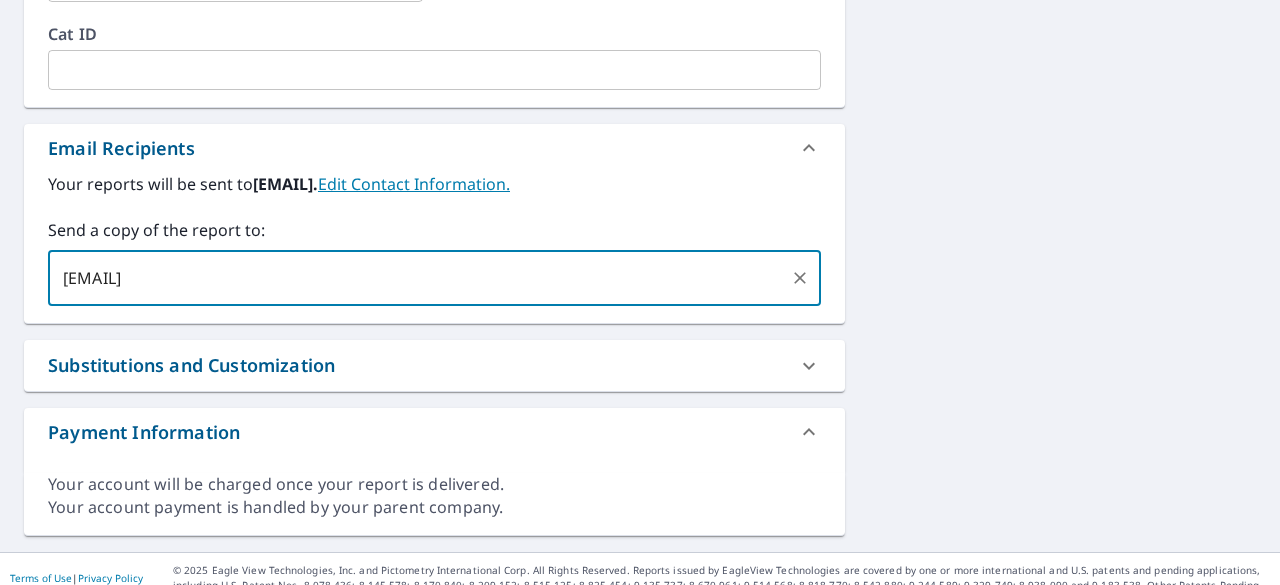 type on "[EMAIL]" 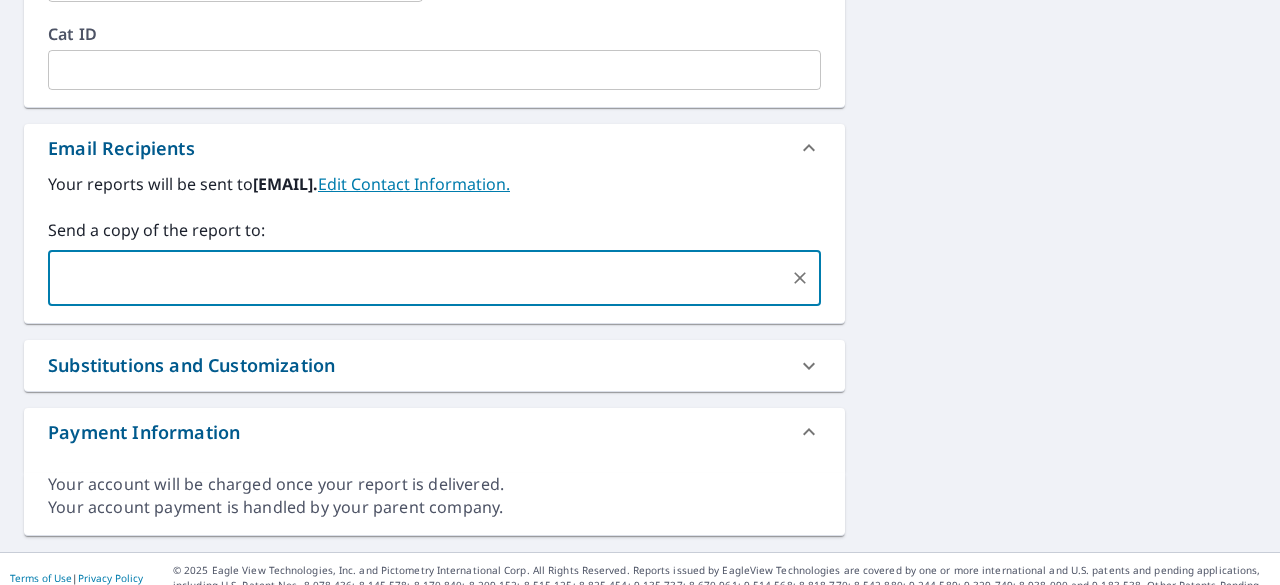 click on "[NUMBER] [STREET] [CITY], [STATE] [POSTAL_CODE] Changes to structures in last 4 years ( renovations, additions, etc. ) Include Special Instructions x ​ Claim Information Claim number   * [CLAIM_NUMBER] ​ Claim information ​ PO number ​ Date of loss ​ Cat ID ​ Email Recipients Your reports will be sent to  [EMAIL].  Edit Contact Information. Send a copy of the report to: ​ Substitutions and Customization Roof measurement report substitutions Add-ons and custom cover page Property Owner Report Payment Information Your account will be charged once your report is delivered. Your account payment is handled by your parent company. Order Summary ClaimsReady™ Regular Delivery Have a promo code? ​ Apply By ordering a report you agree to our" at bounding box center [640, -182] 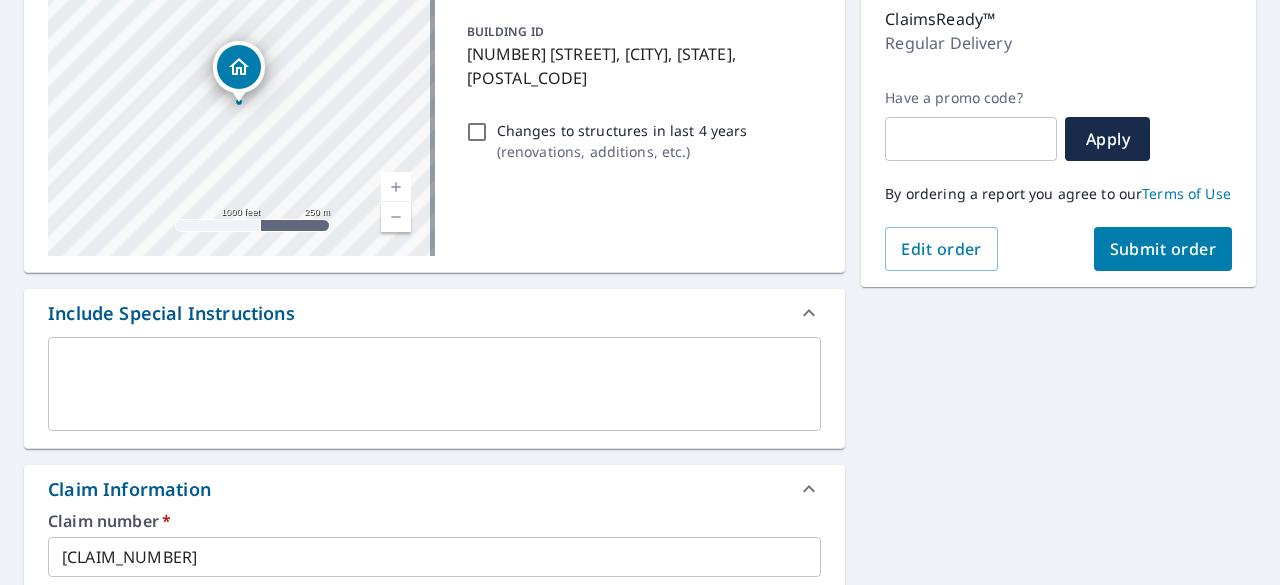 scroll, scrollTop: 200, scrollLeft: 0, axis: vertical 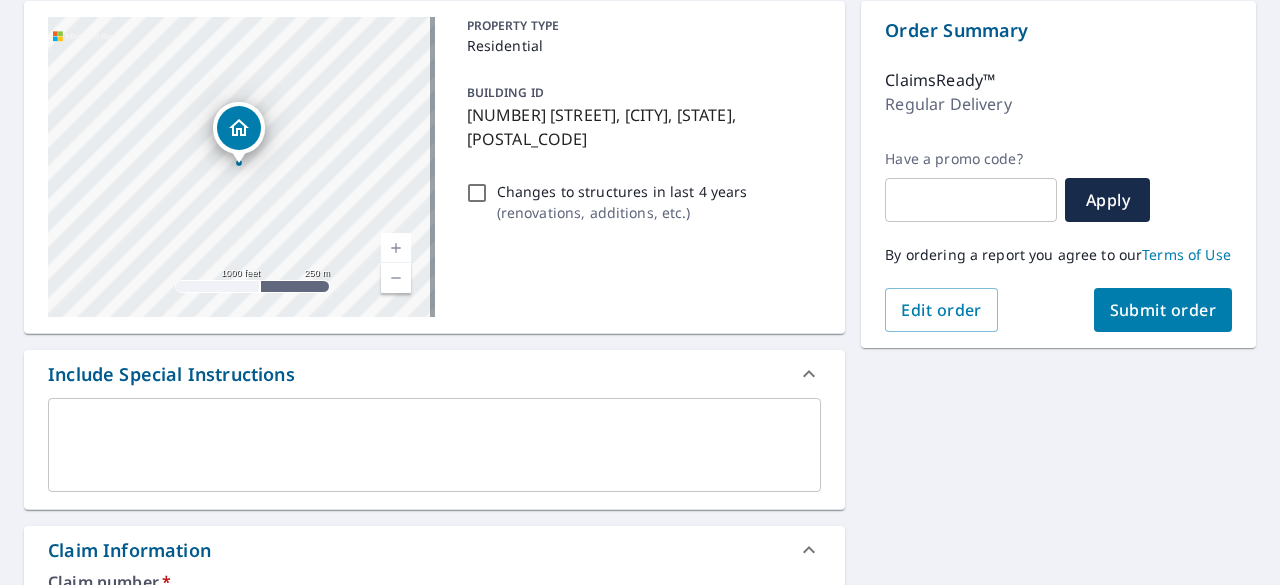 click on "Submit order" at bounding box center (1163, 310) 